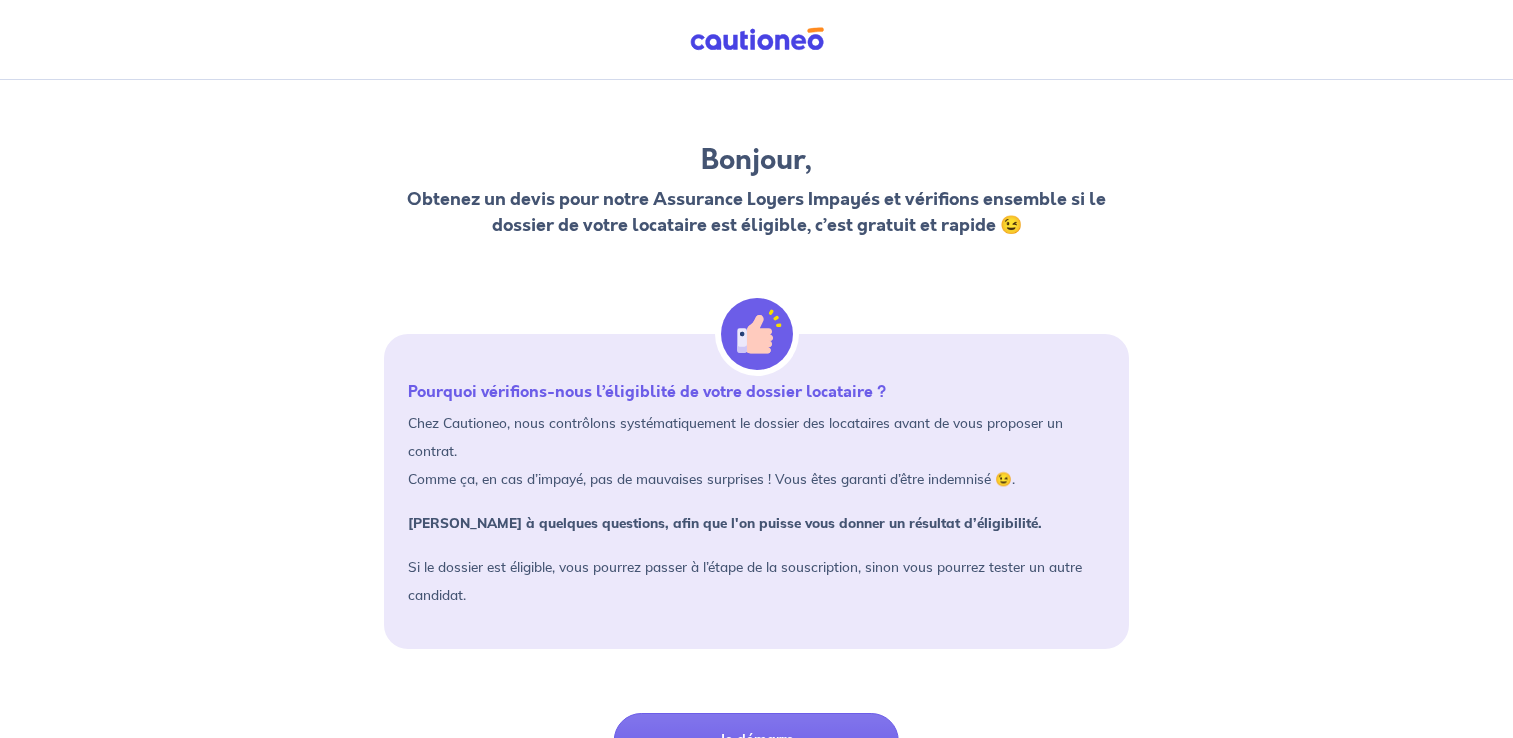 scroll, scrollTop: 0, scrollLeft: 0, axis: both 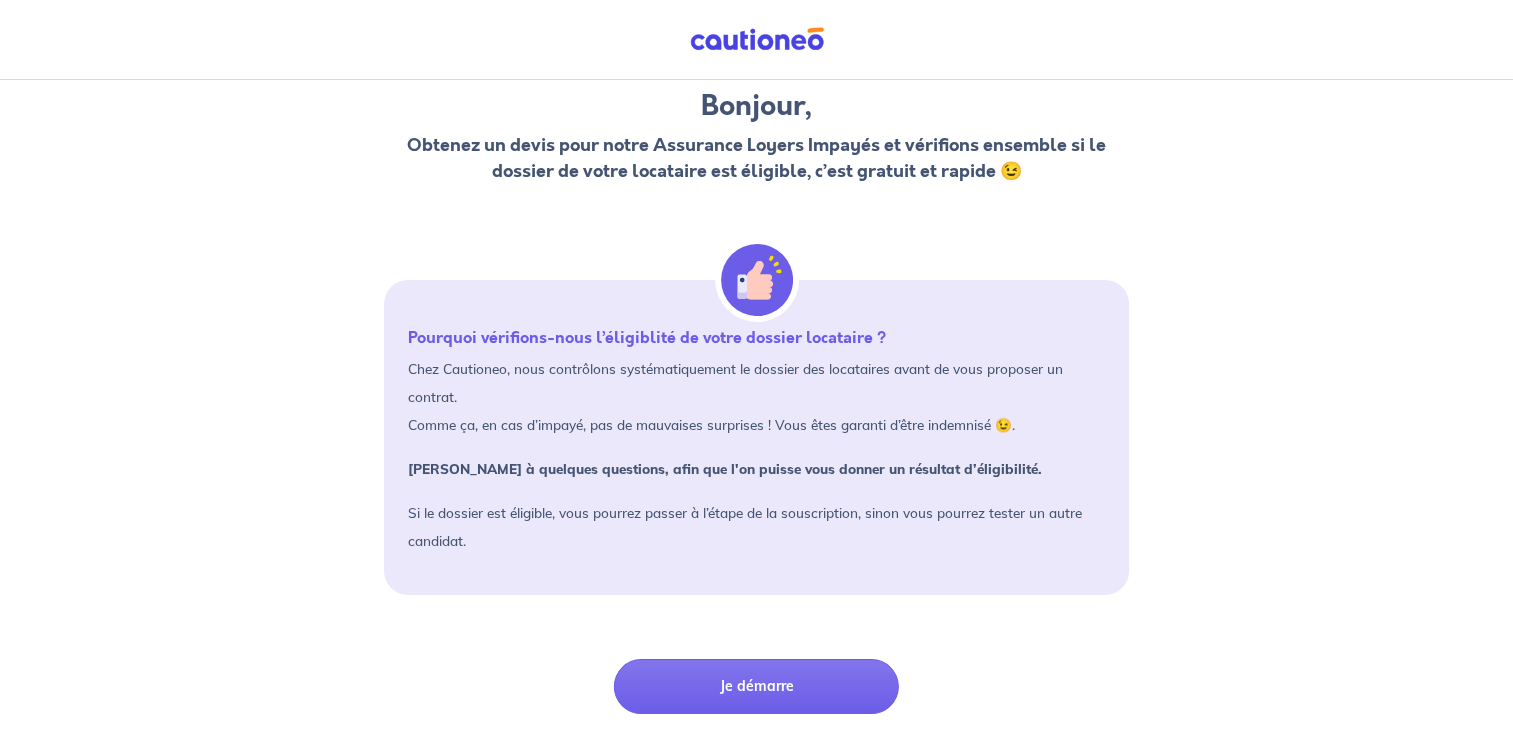 click on "Bonjour,
Obtenez un devis pour notre Assurance Loyers Impayés et vérifions ensemble si le dossier de votre locataire est éligible, c’est gratuit et rapide 😉 Pourquoi vérifions-nous l’éligiblité de votre dossier locataire ? Chez Cautioneo, nous contrôlons systématiquement le dossier des locataires avant de vous proposer un contrat.
Comme ça, en cas d’impayé, pas de mauvaises surprises ! Vous êtes garanti d’être indemnisé 😉.
Répondez à quelques questions, afin que l'on puisse vous donner un résultat d’éligibilité.
Si le dossier est éligible, vous pourrez passer à l’étape de la souscription, sinon vous pourrez tester un autre candidat. Je démarre" at bounding box center [756, 382] 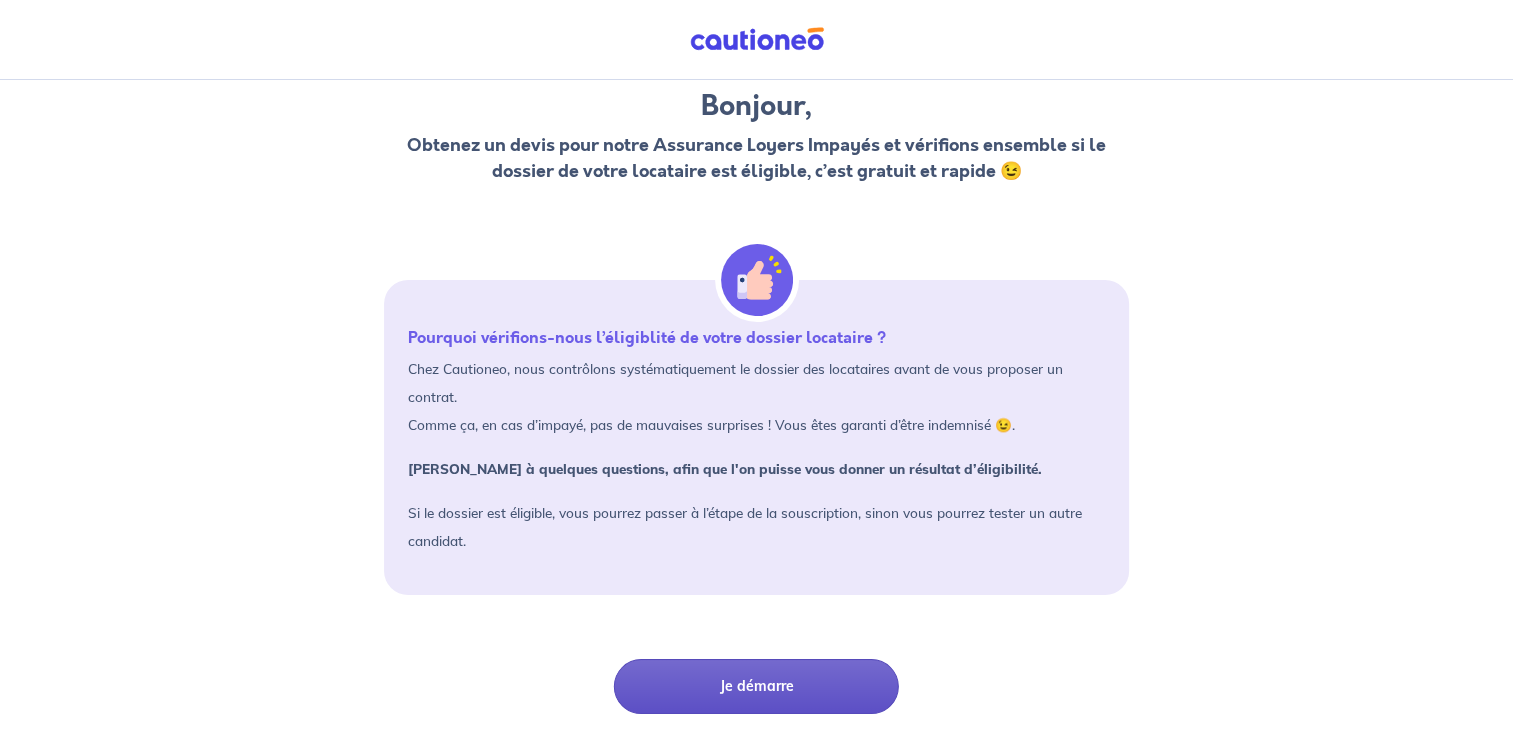 click on "Je démarre" at bounding box center (756, 686) 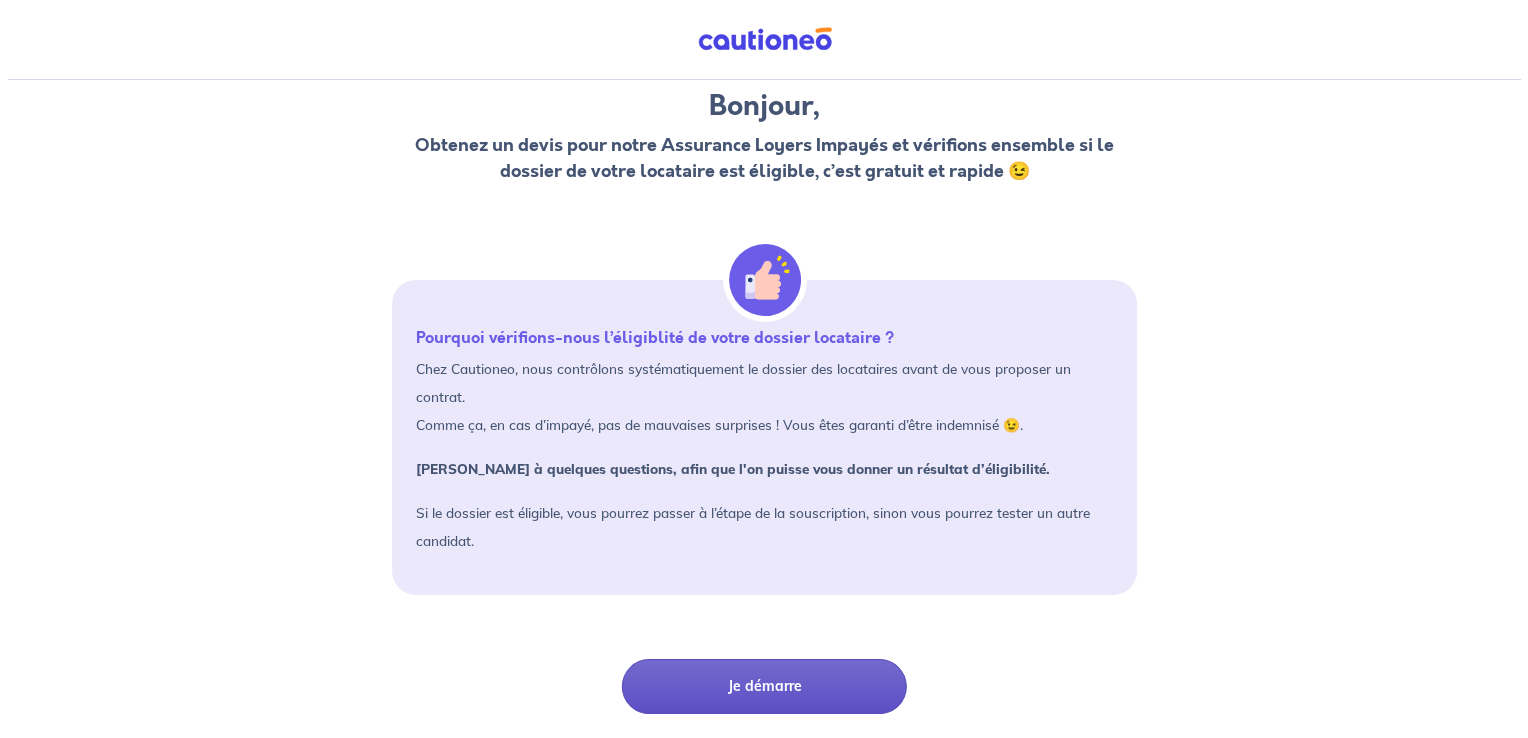 scroll, scrollTop: 0, scrollLeft: 0, axis: both 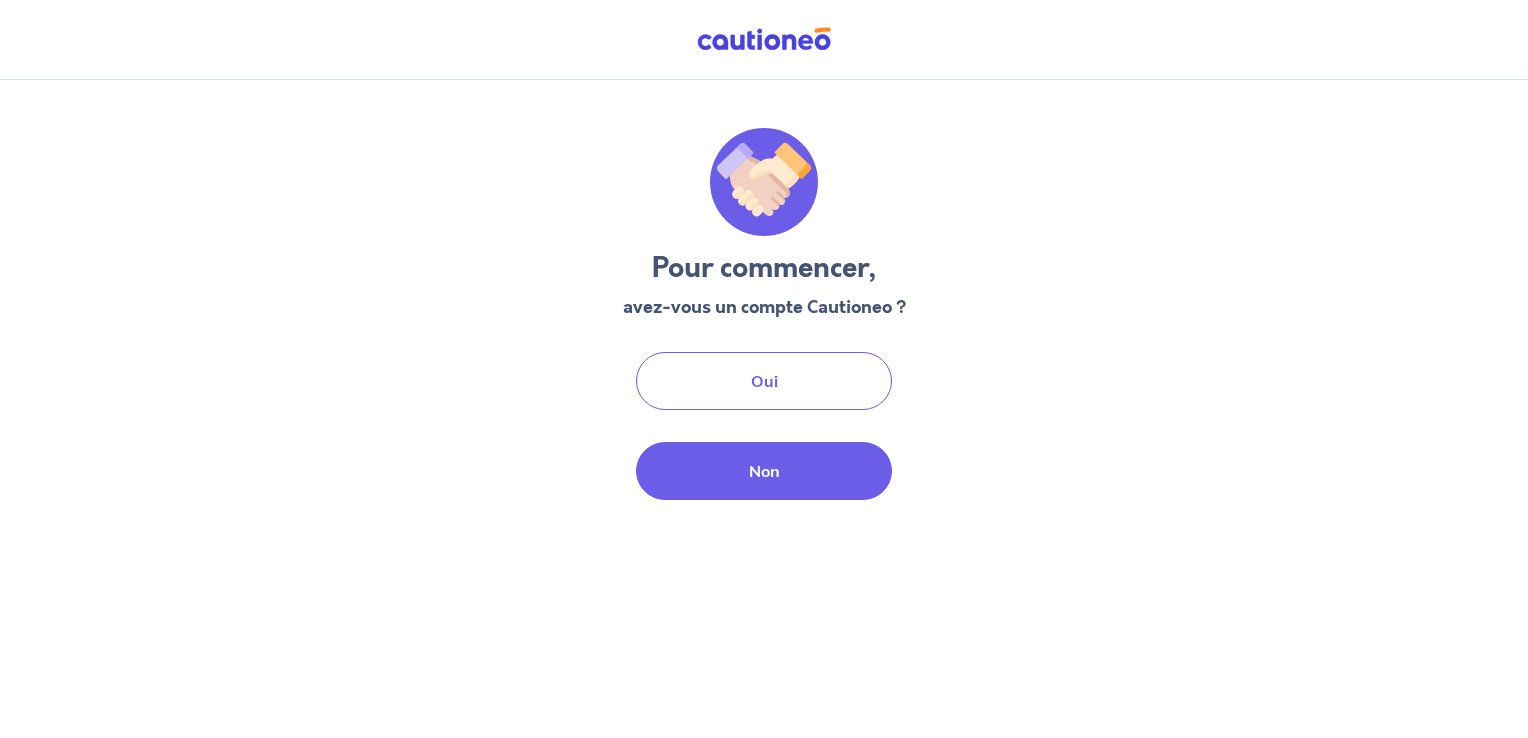 click on "Non" at bounding box center [764, 471] 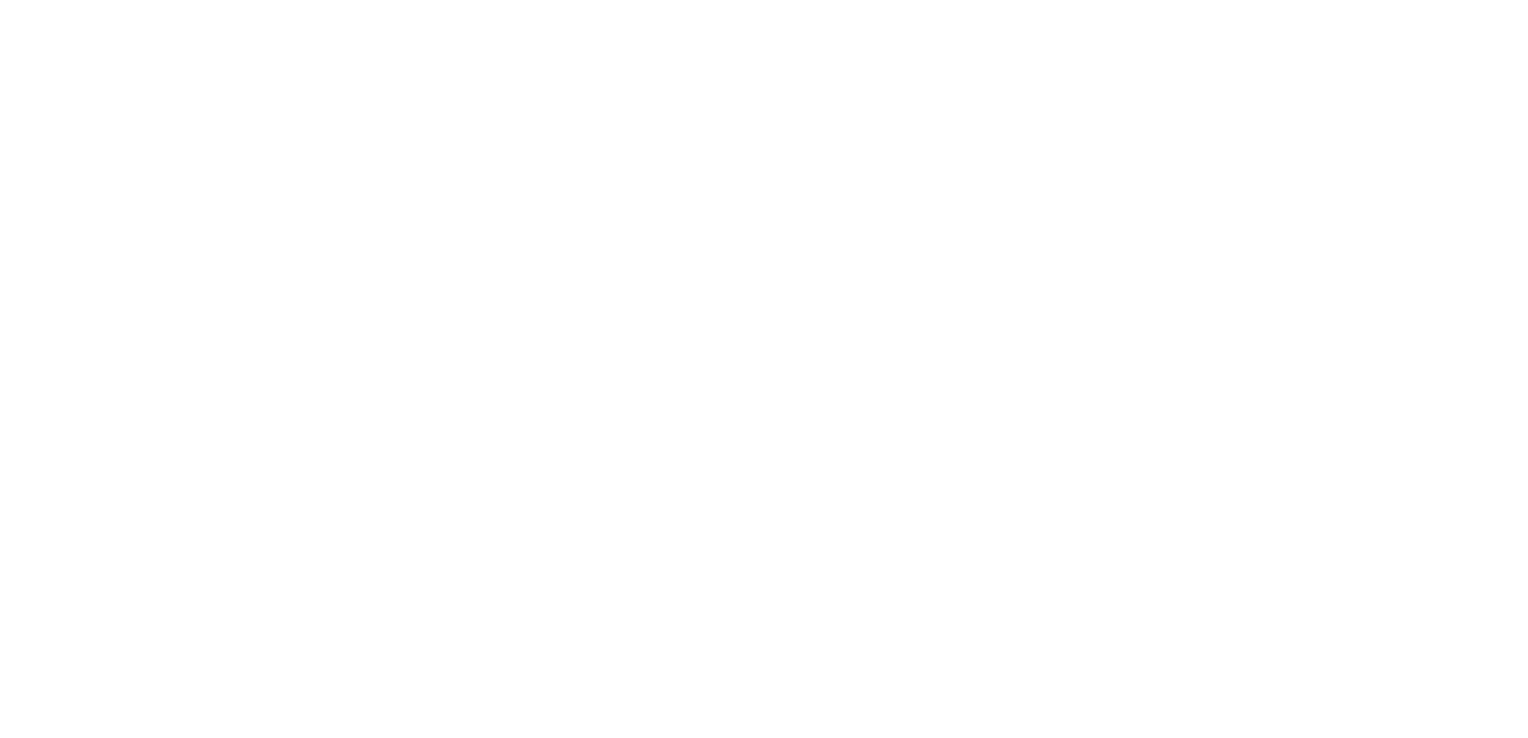 scroll, scrollTop: 0, scrollLeft: 0, axis: both 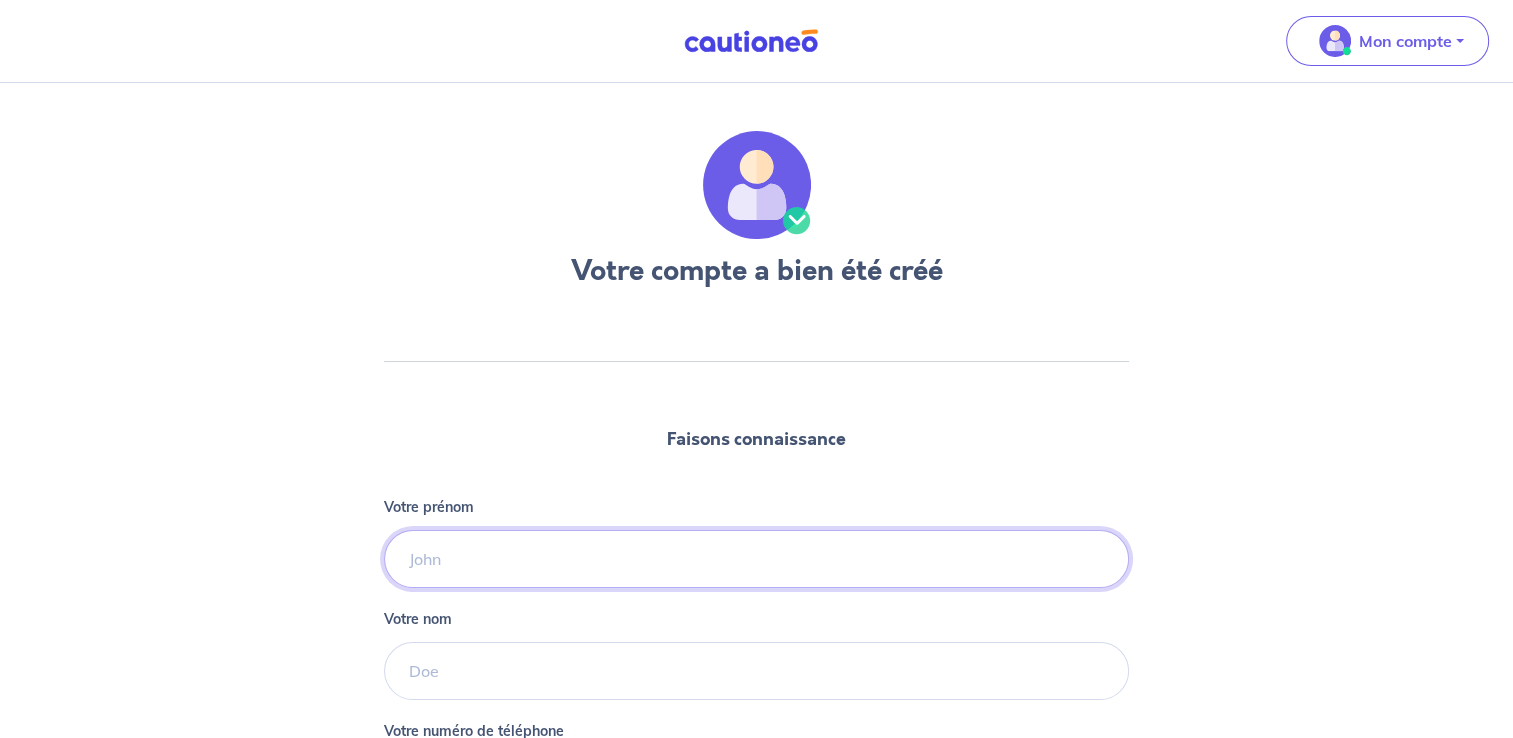 click on "Votre prénom" at bounding box center (756, 559) 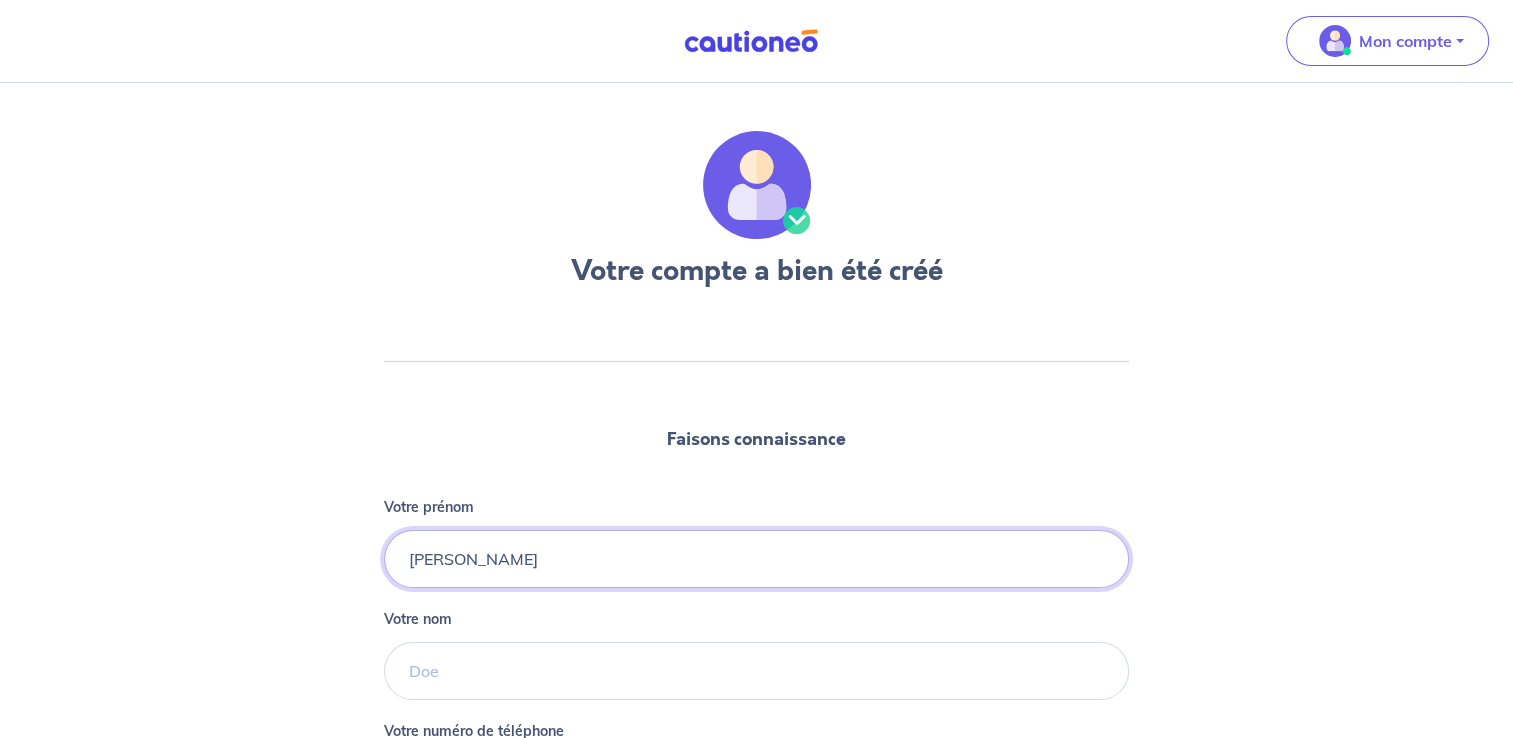 type on "[PERSON_NAME]" 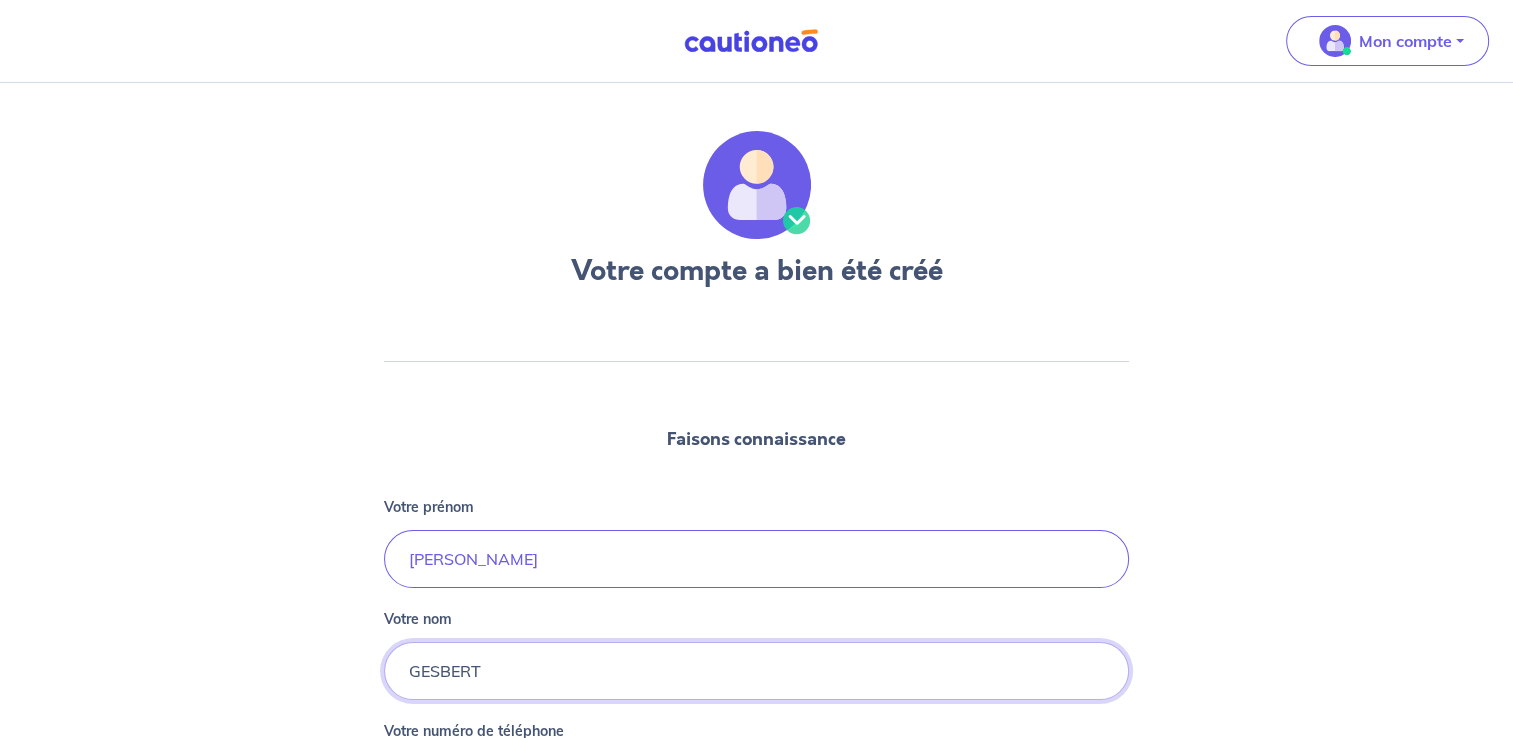type on "GESBERT" 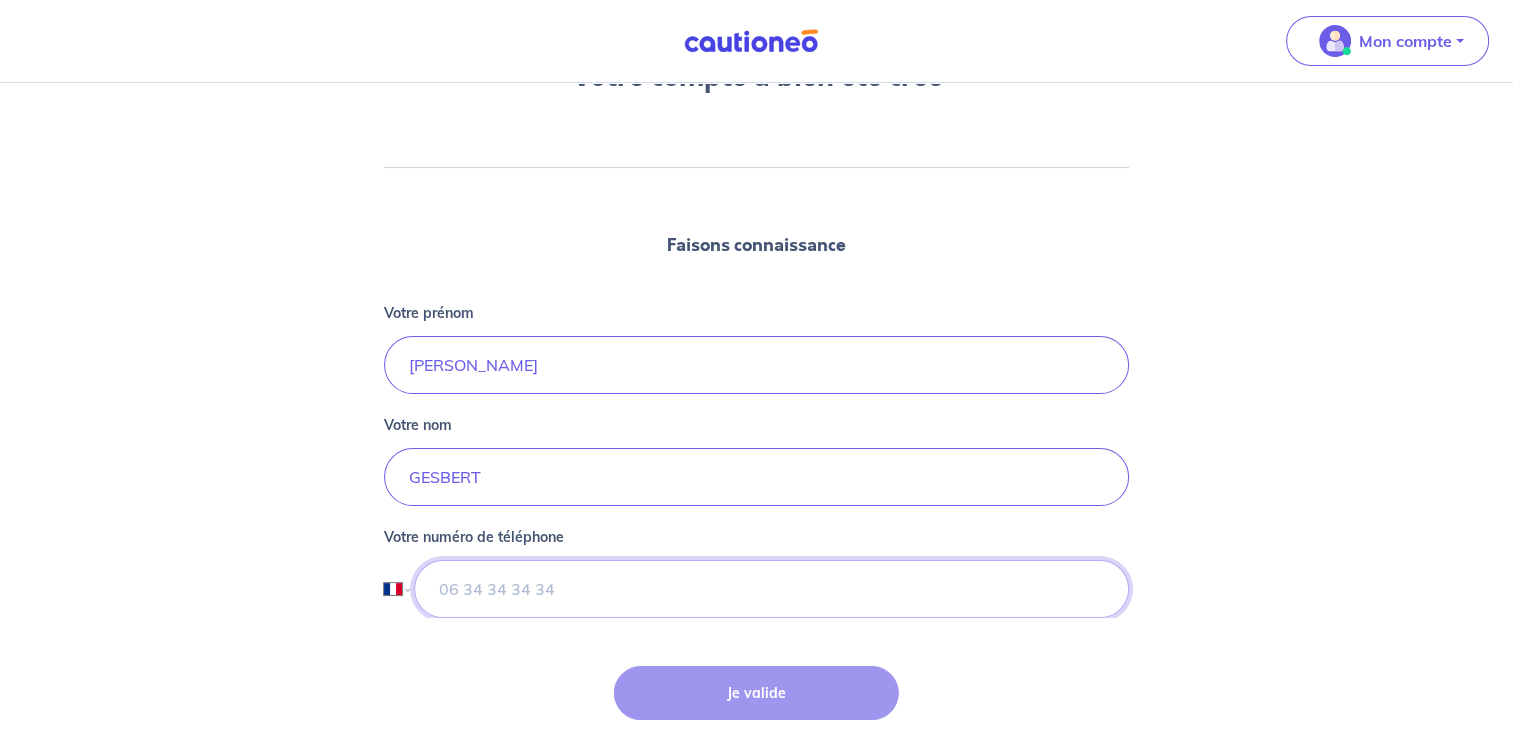 scroll, scrollTop: 199, scrollLeft: 0, axis: vertical 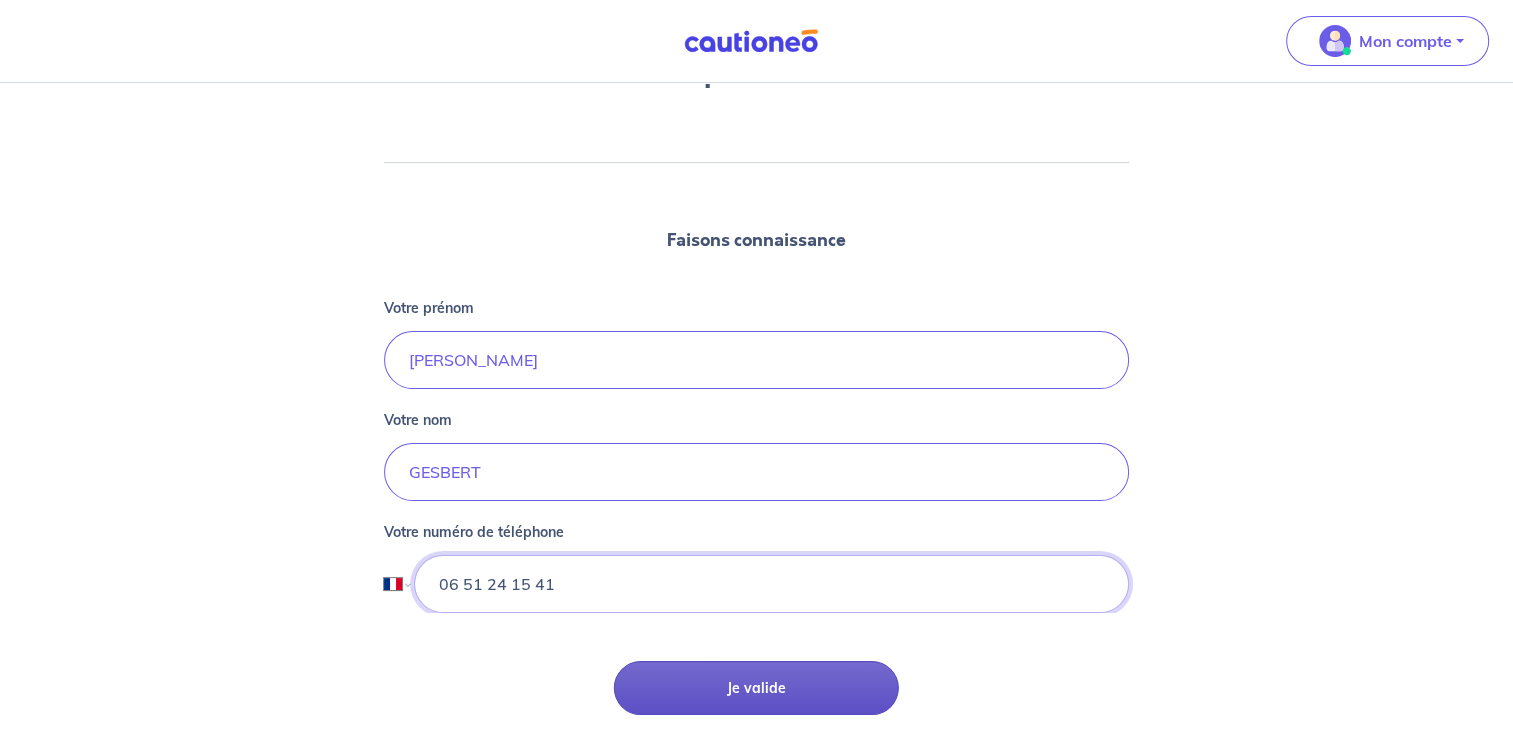 type on "06 51 24 15 41" 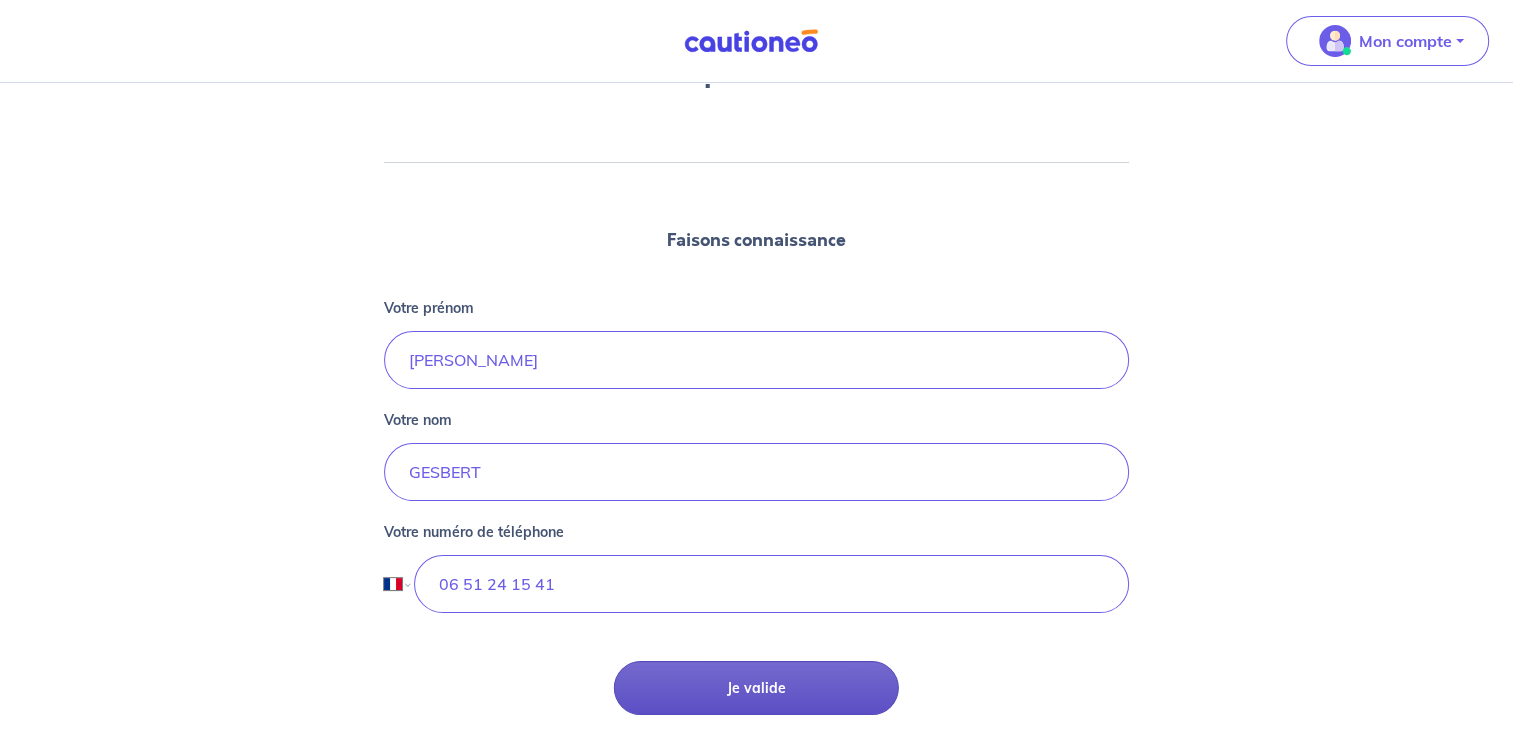 click on "Je valide" at bounding box center [756, 688] 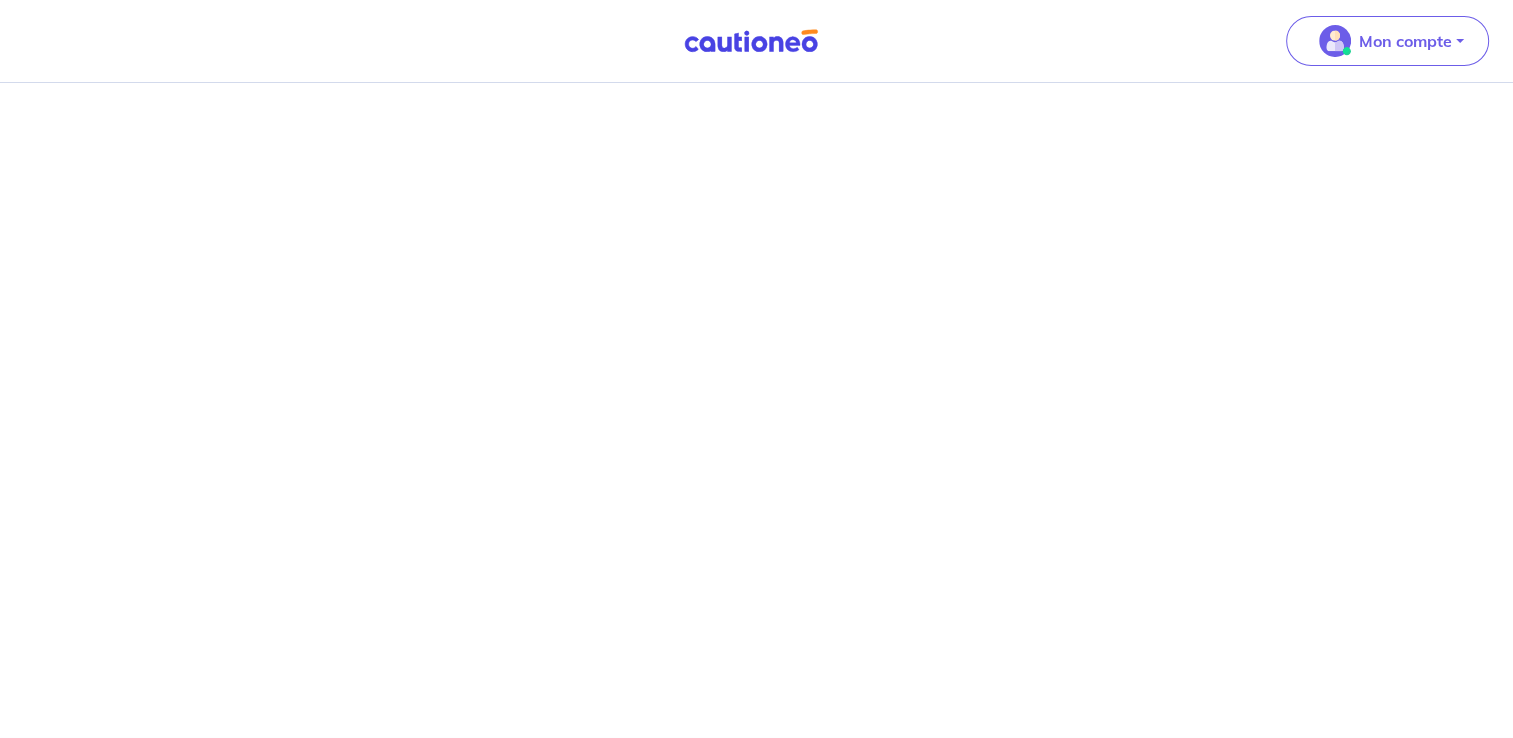 scroll, scrollTop: 0, scrollLeft: 0, axis: both 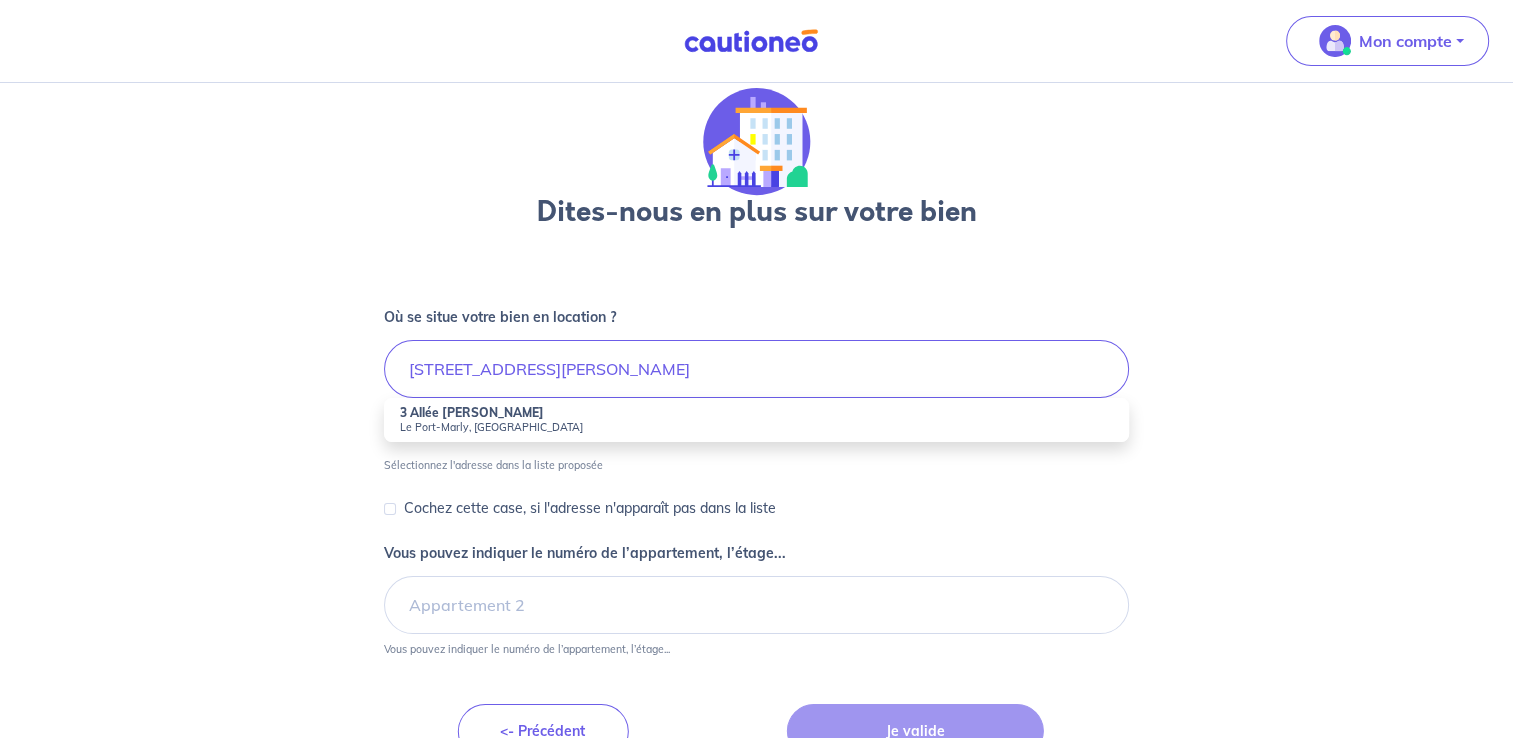 click on "3 Allée [PERSON_NAME]" at bounding box center (472, 412) 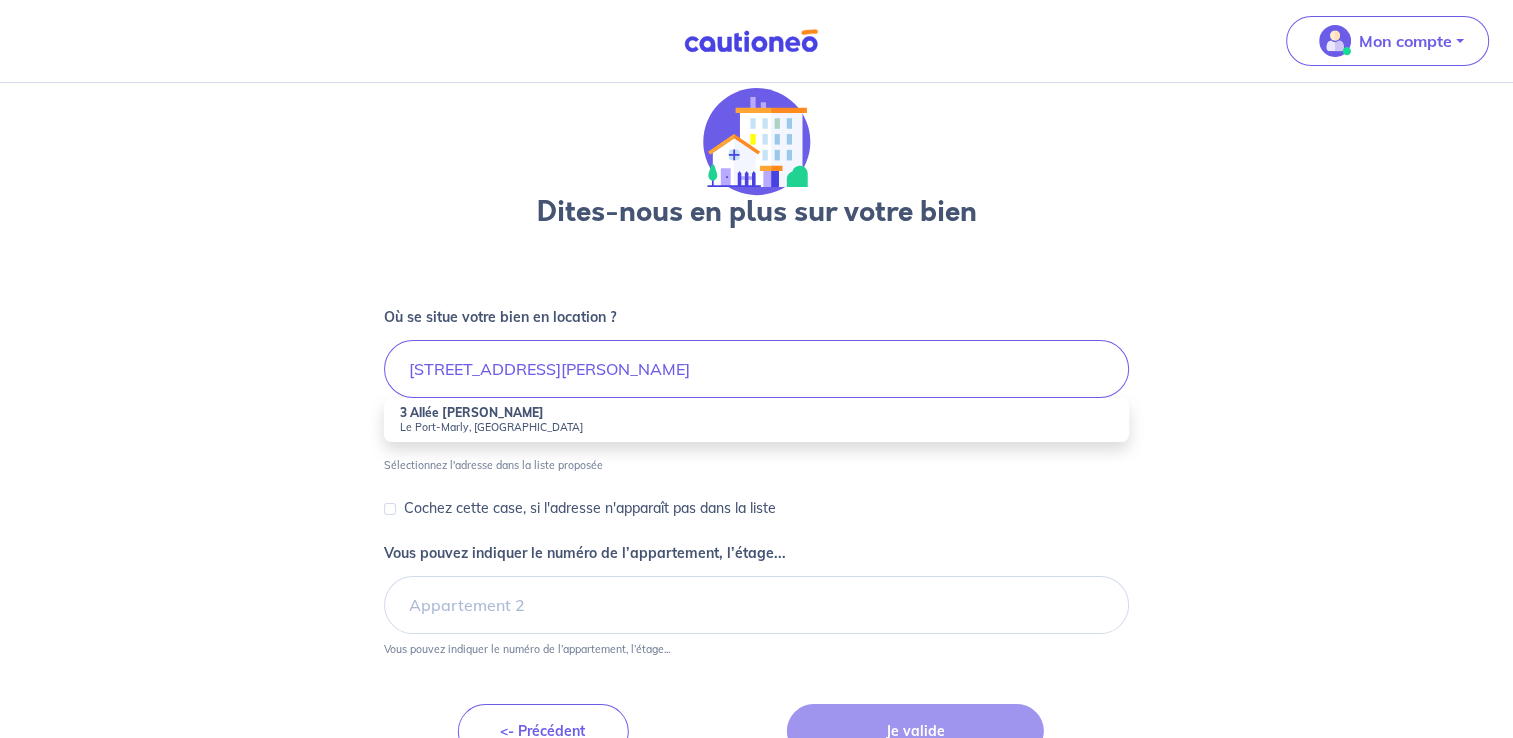 type on "[STREET_ADDRESS][PERSON_NAME]" 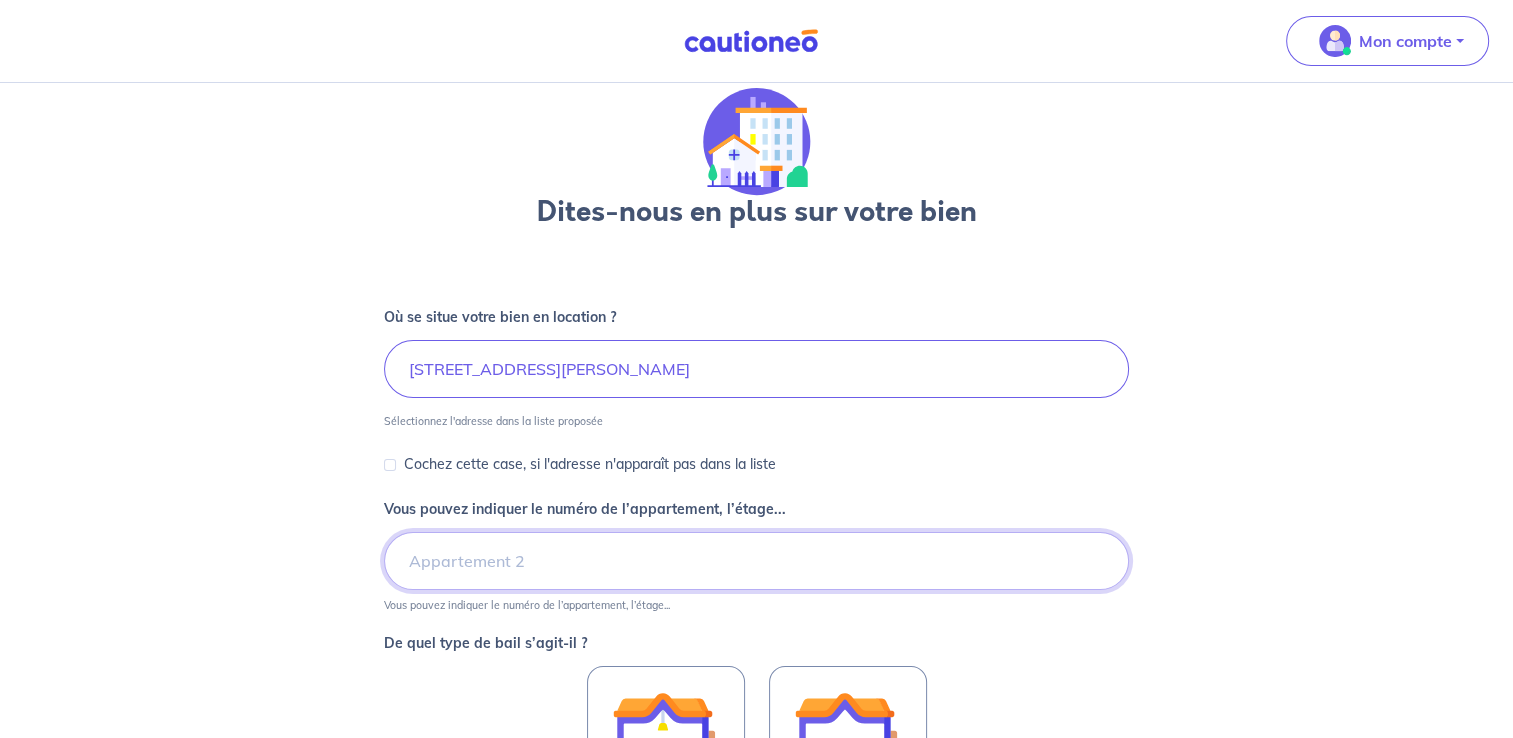 click on "Vous pouvez indiquer le numéro de l’appartement, l’étage..." at bounding box center [756, 561] 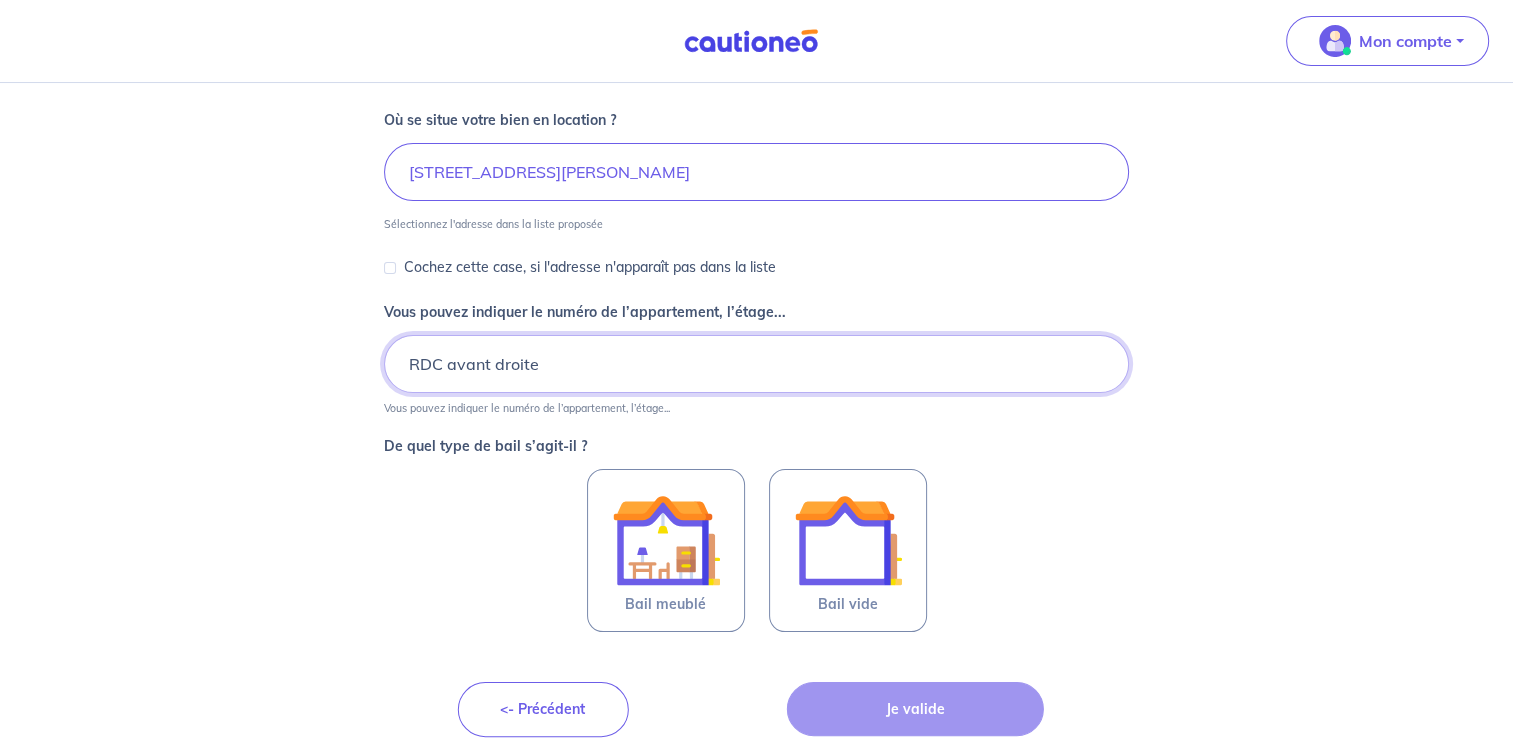 scroll, scrollTop: 243, scrollLeft: 0, axis: vertical 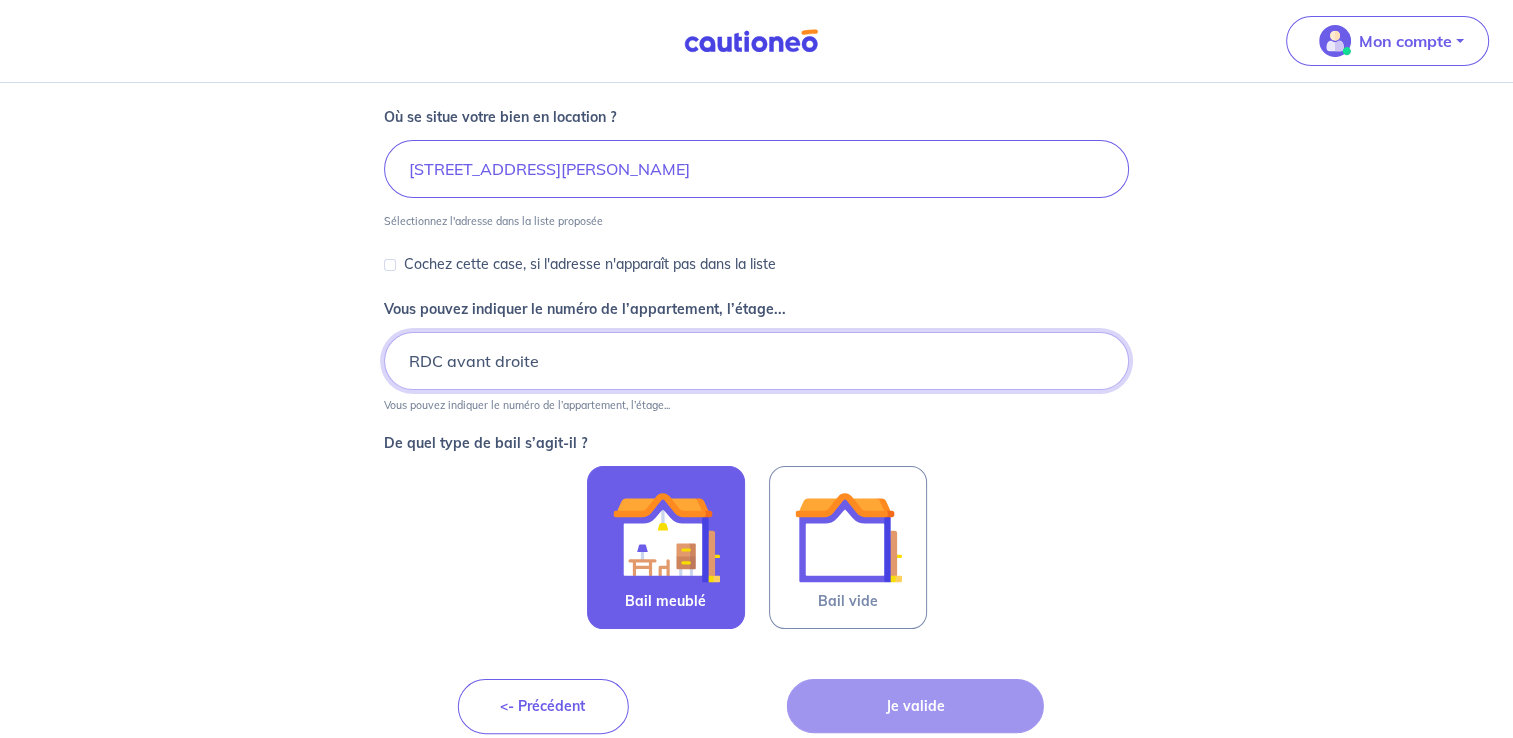 type on "RDC avant droite" 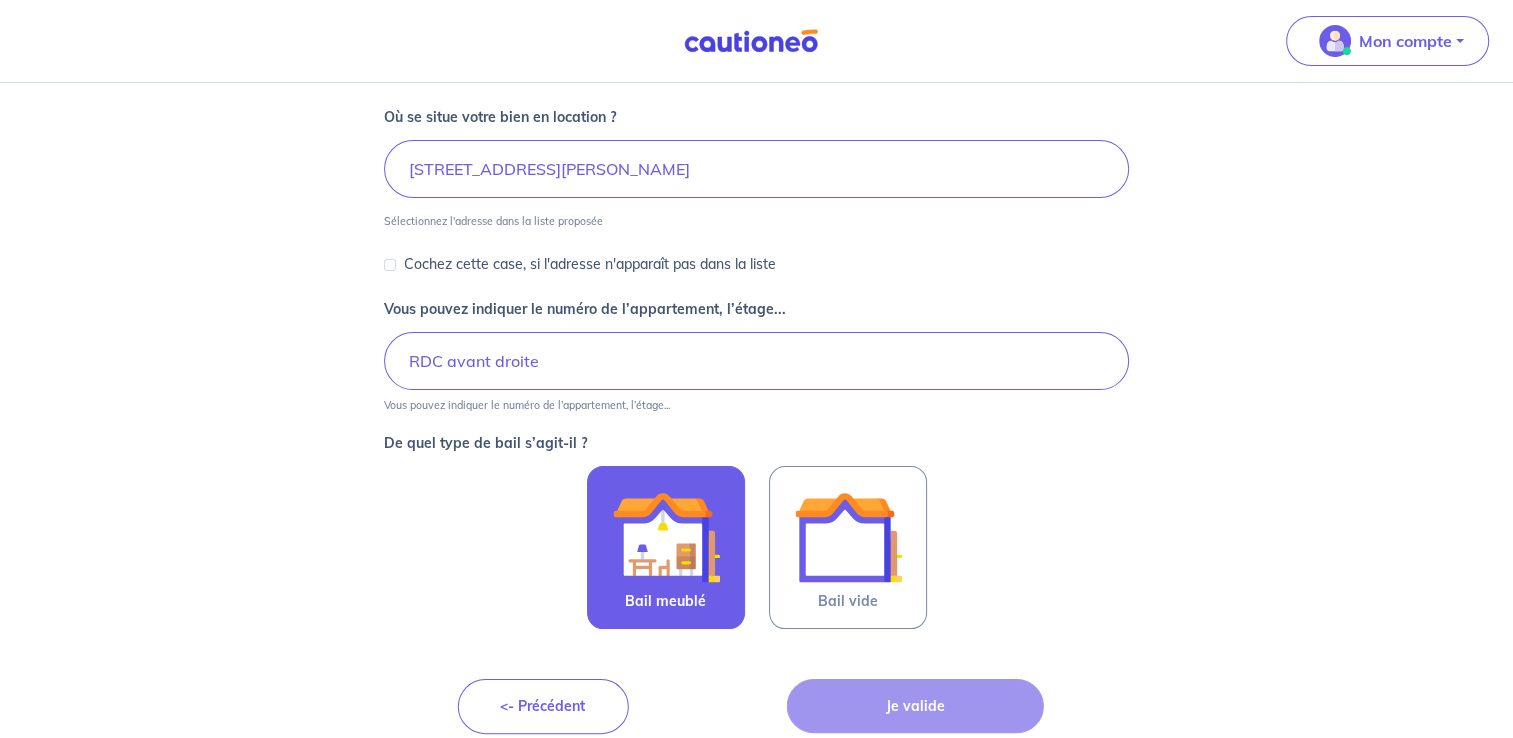click at bounding box center (666, 537) 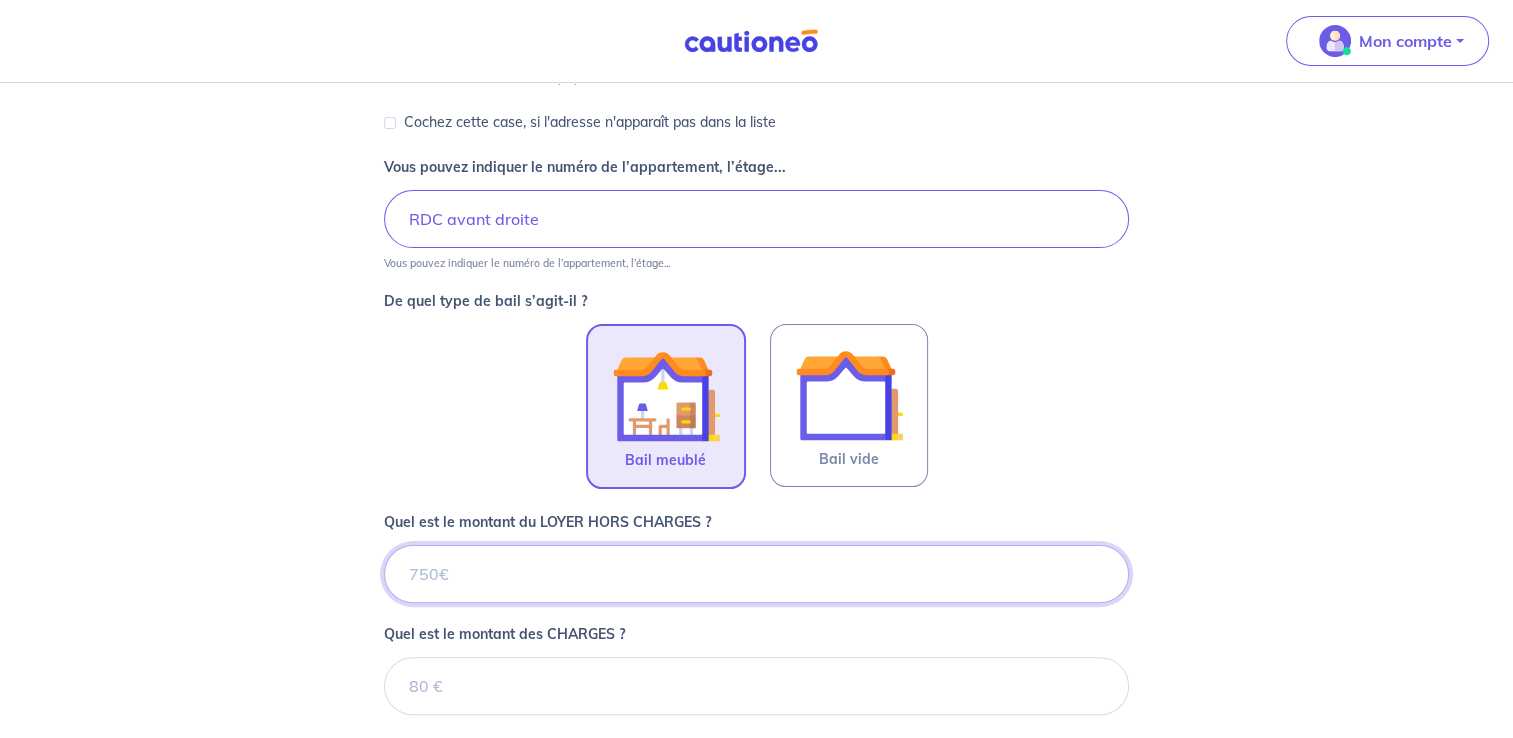scroll, scrollTop: 446, scrollLeft: 0, axis: vertical 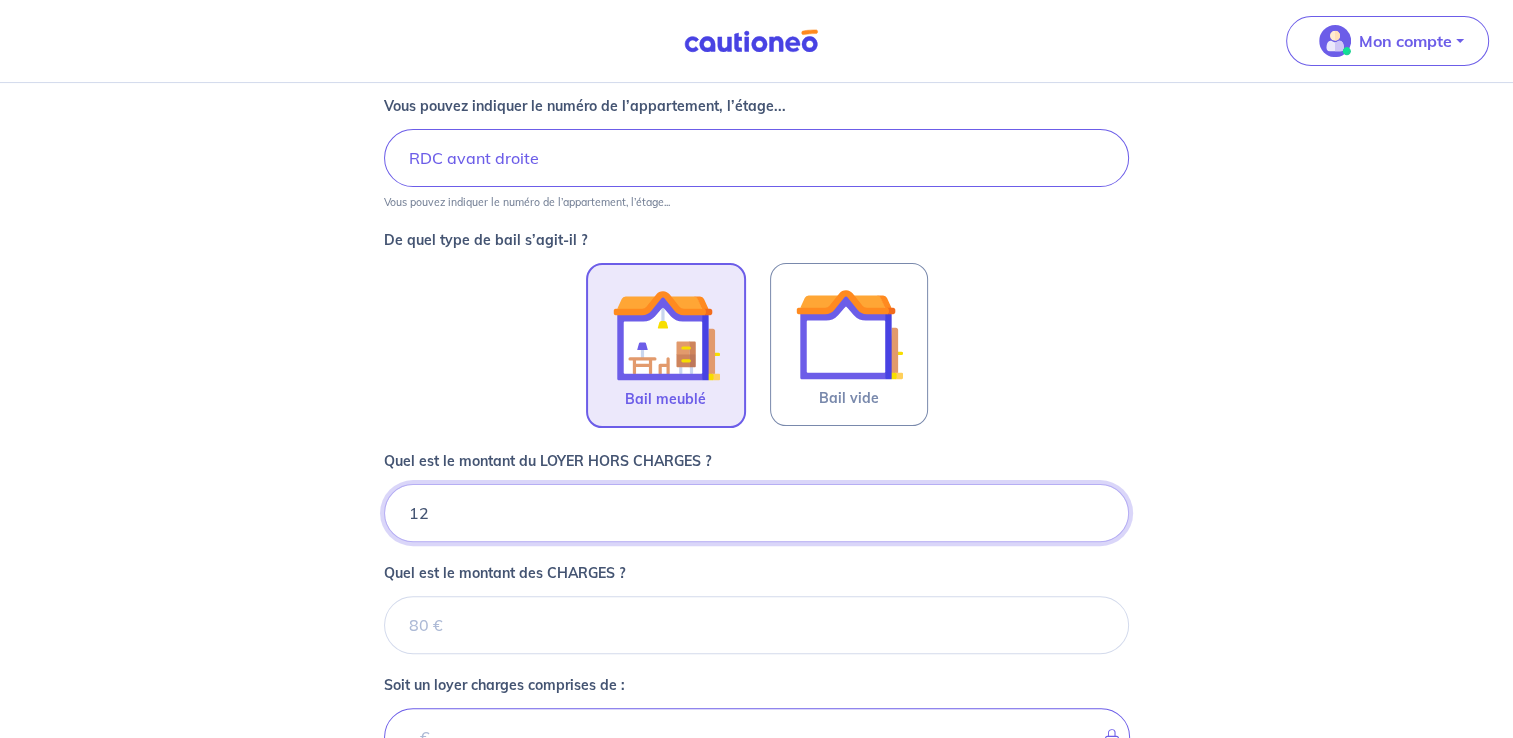 type on "125" 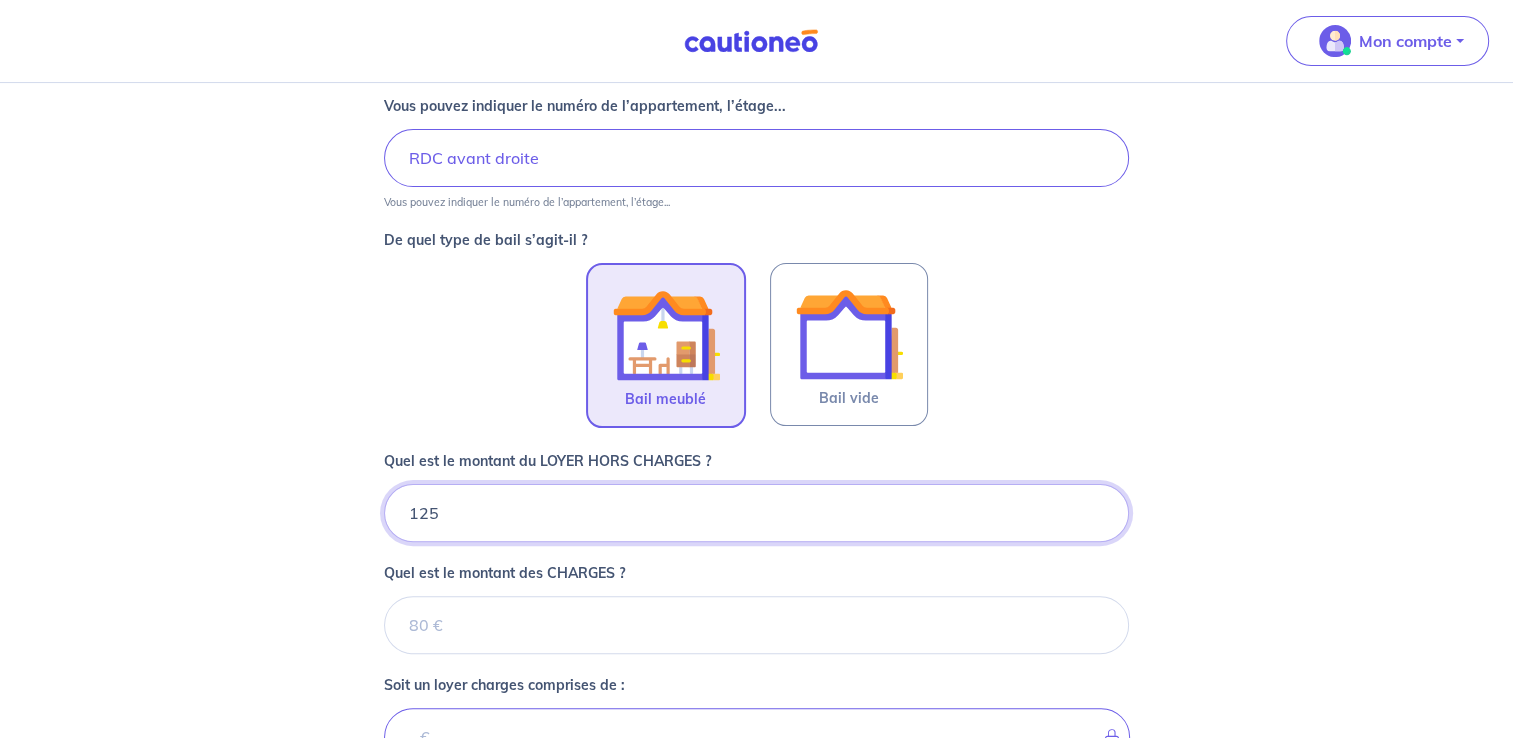 type 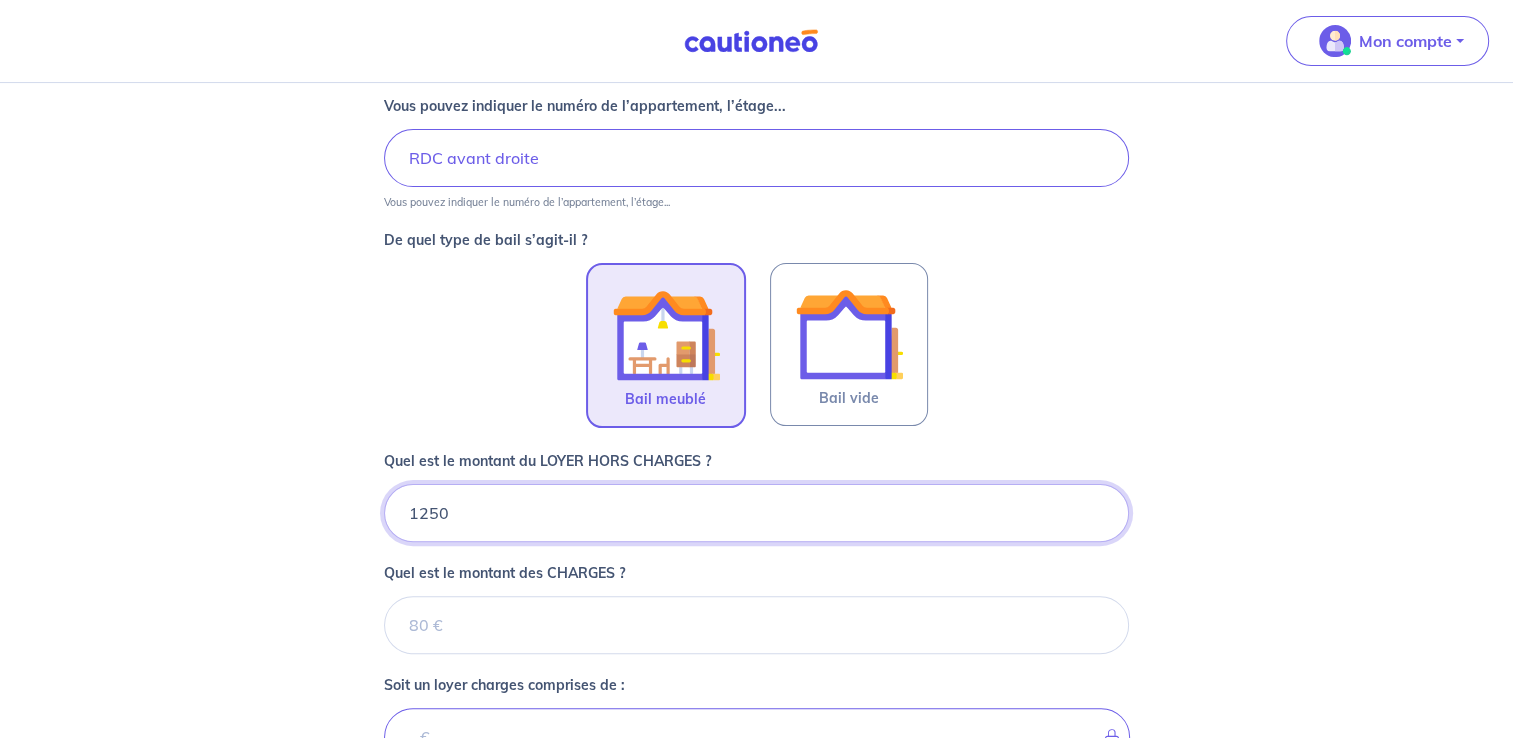 type 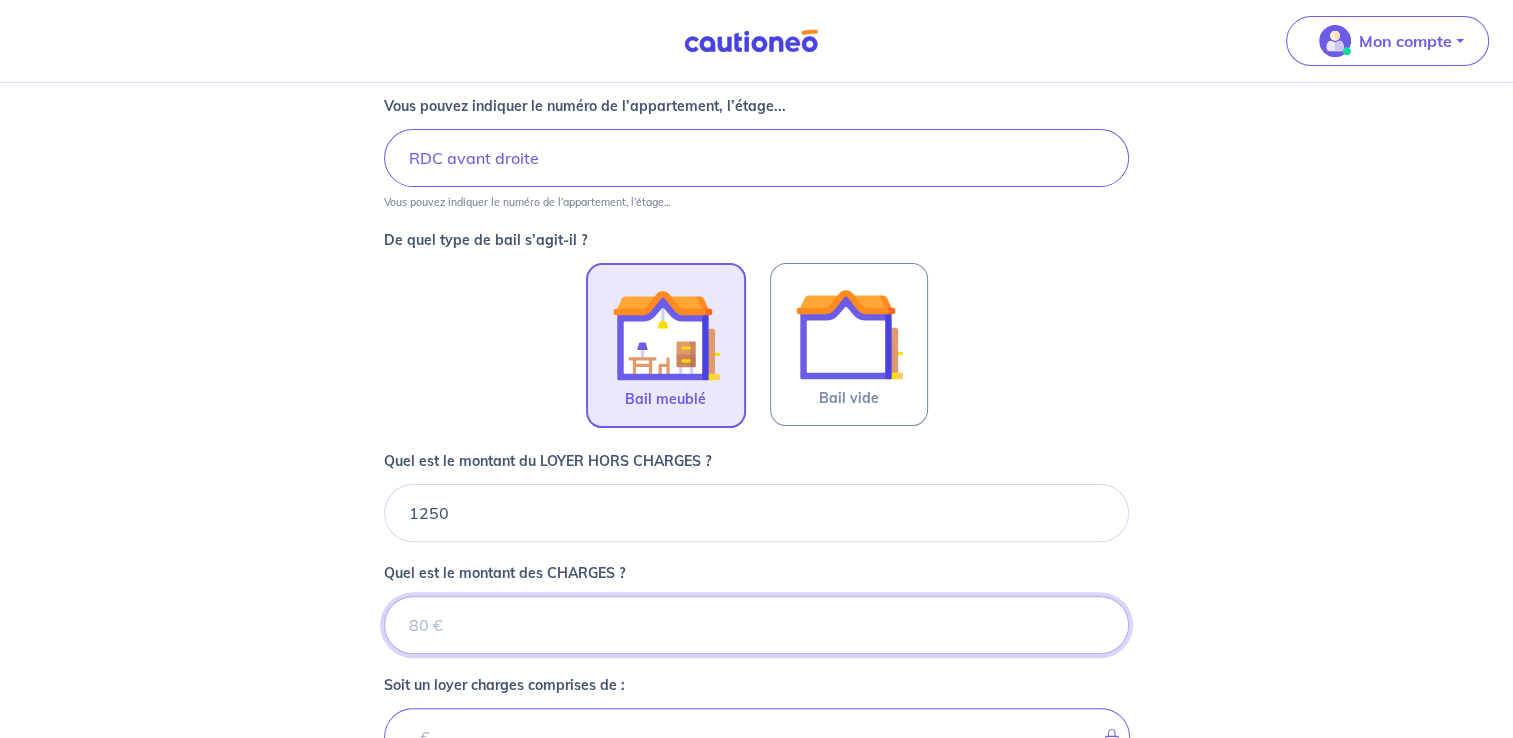 click on "Quel est le montant des CHARGES ?" at bounding box center [756, 625] 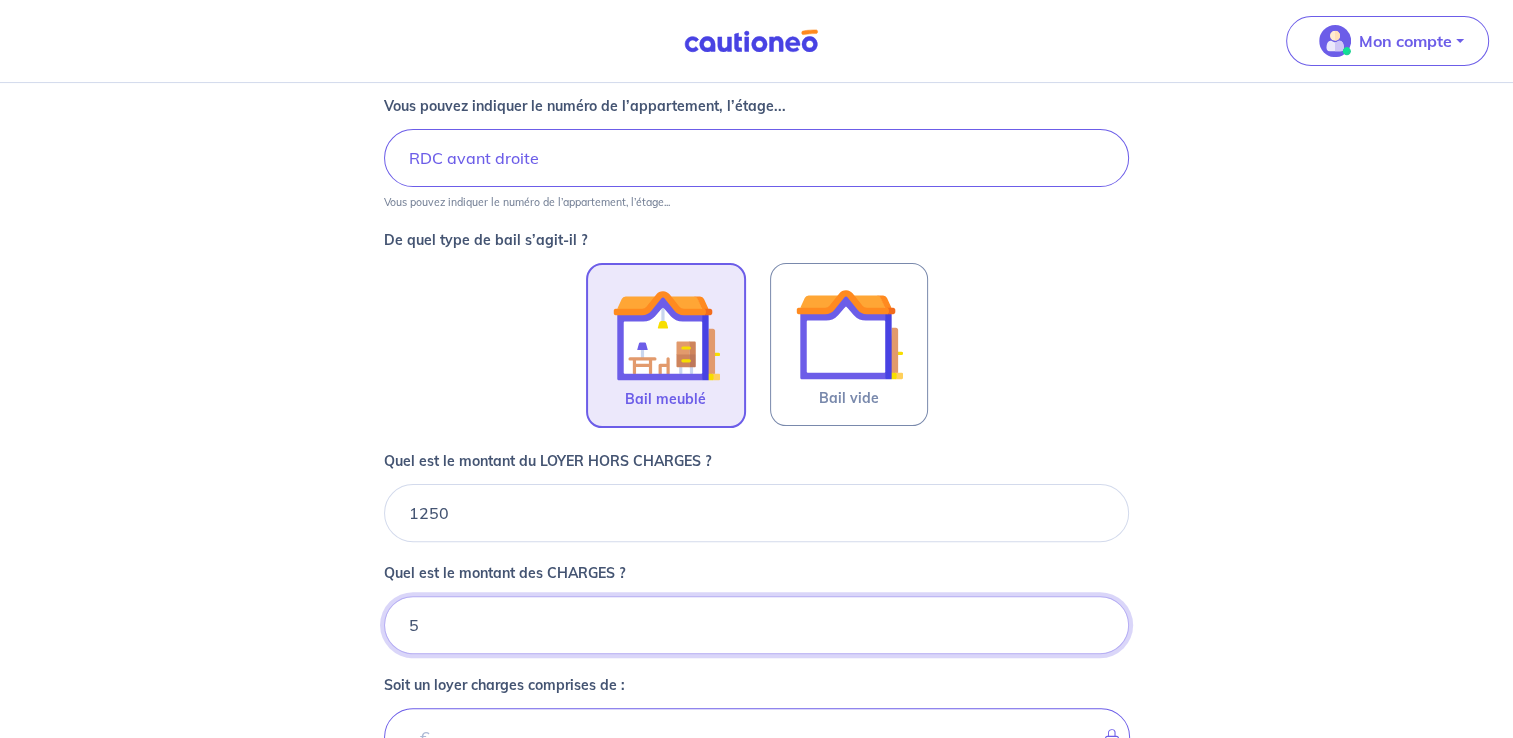 type on "50" 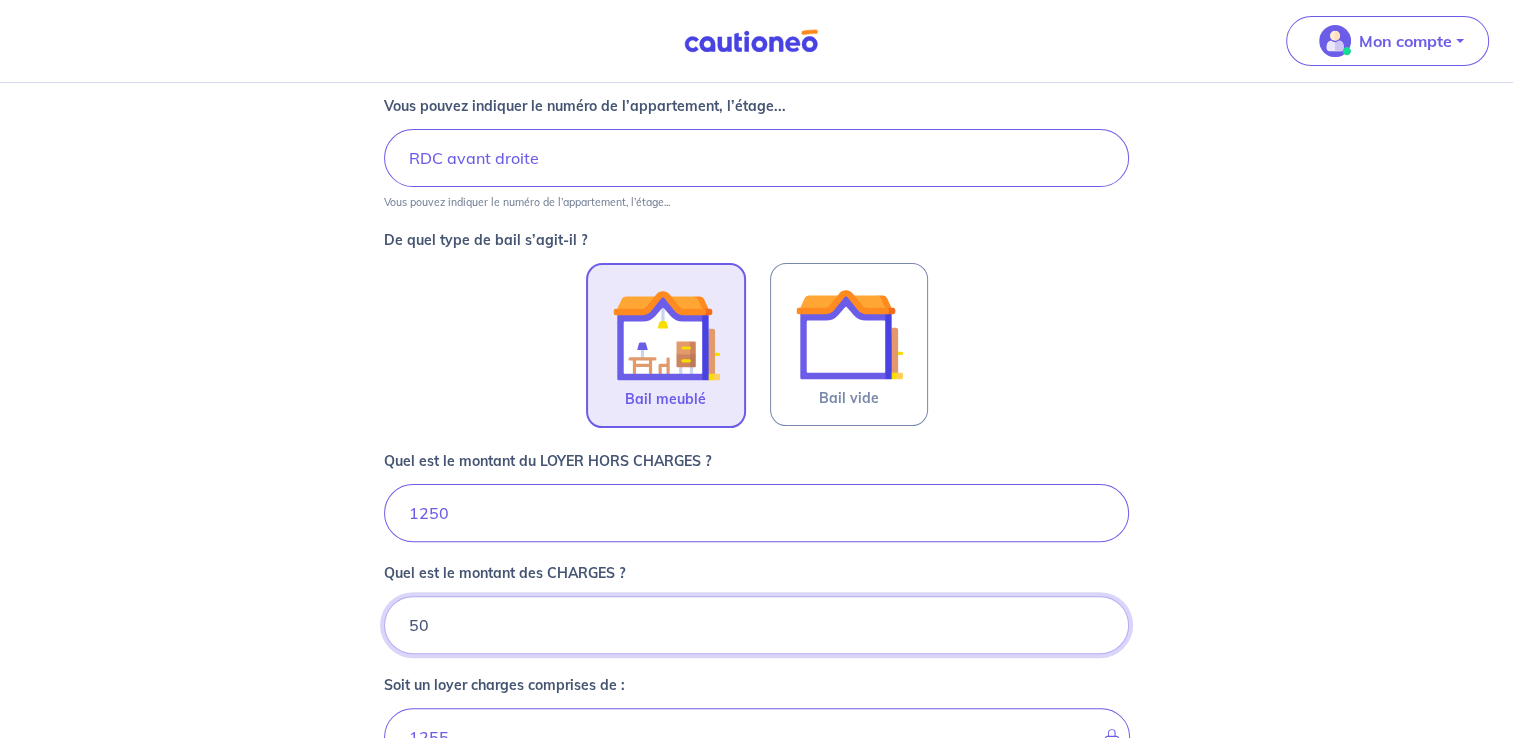 type on "1300" 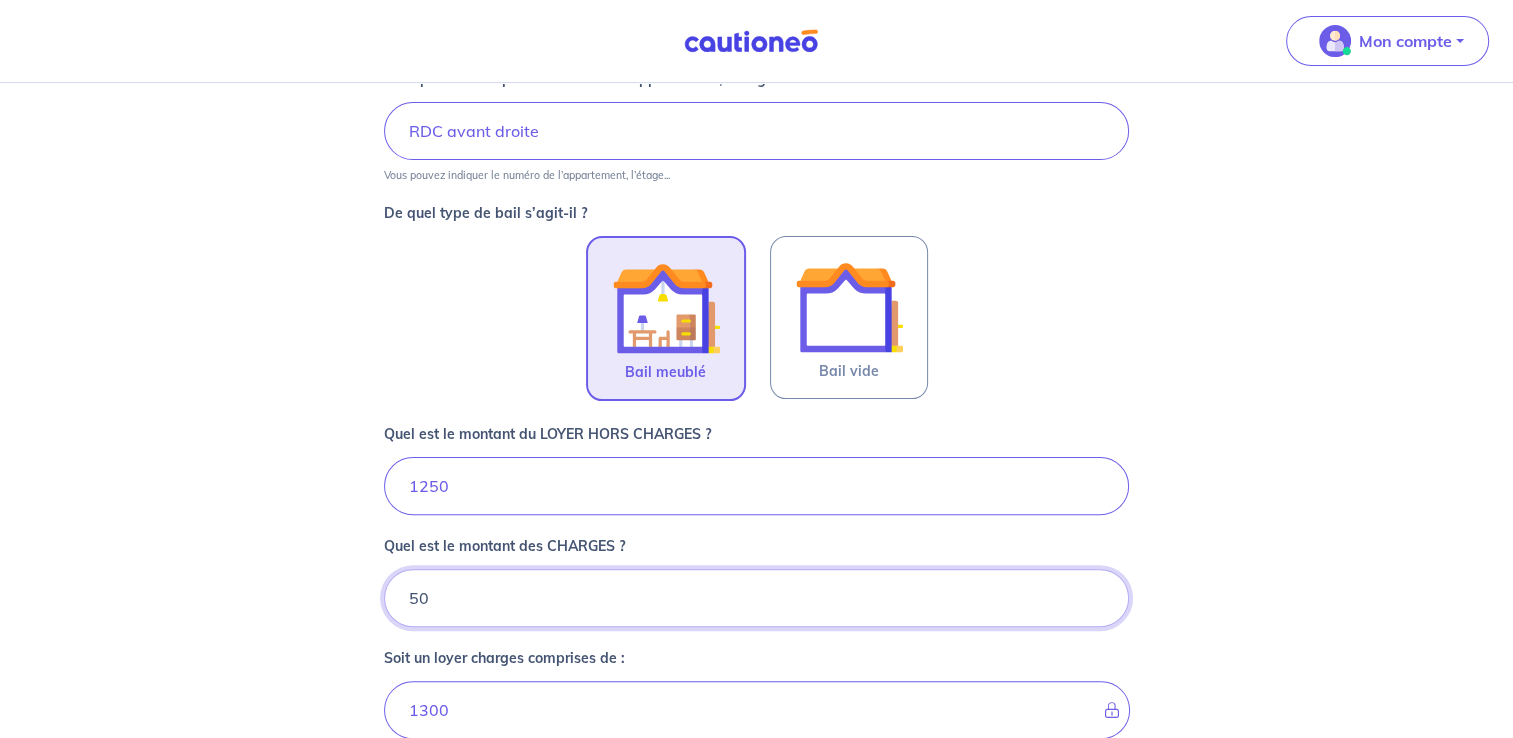 scroll, scrollTop: 646, scrollLeft: 0, axis: vertical 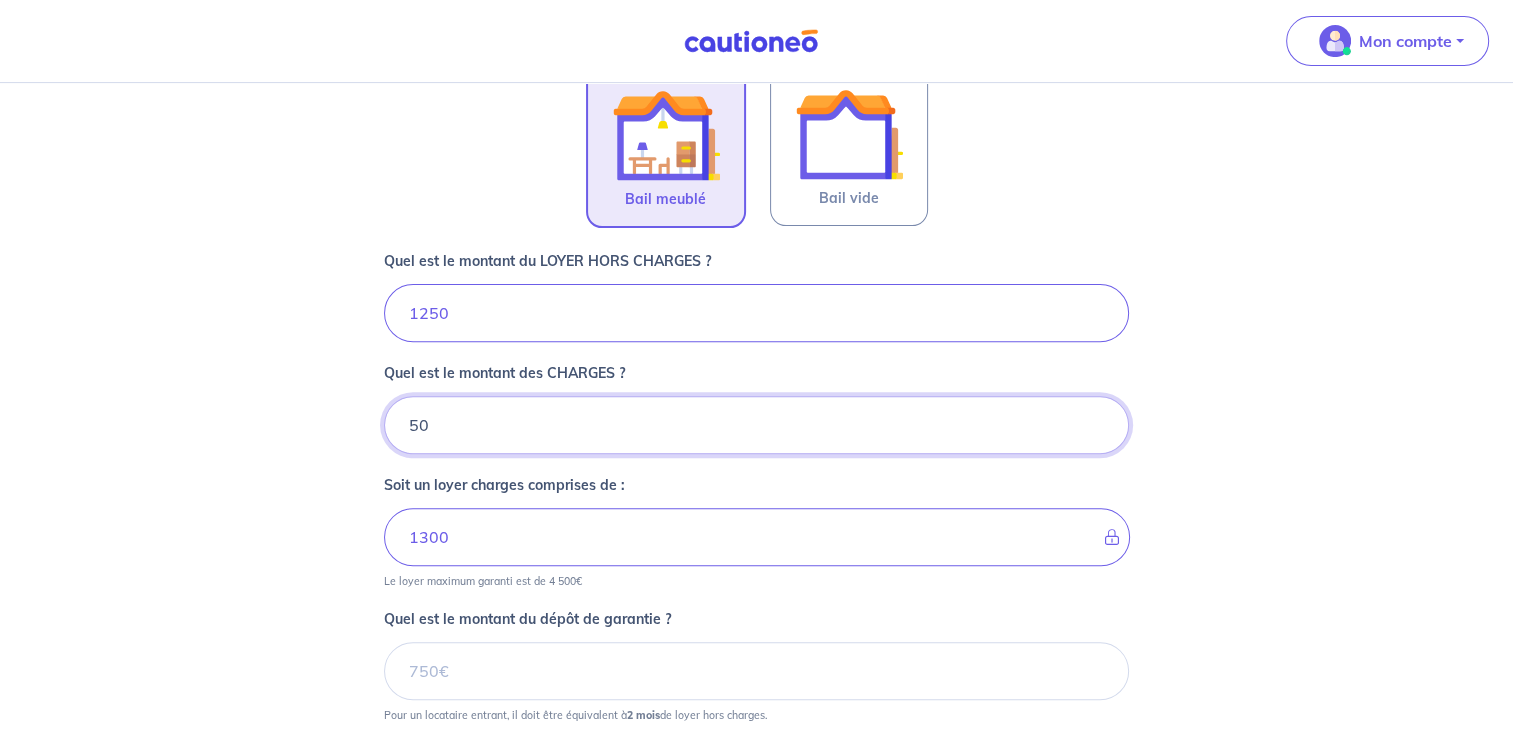 type on "50" 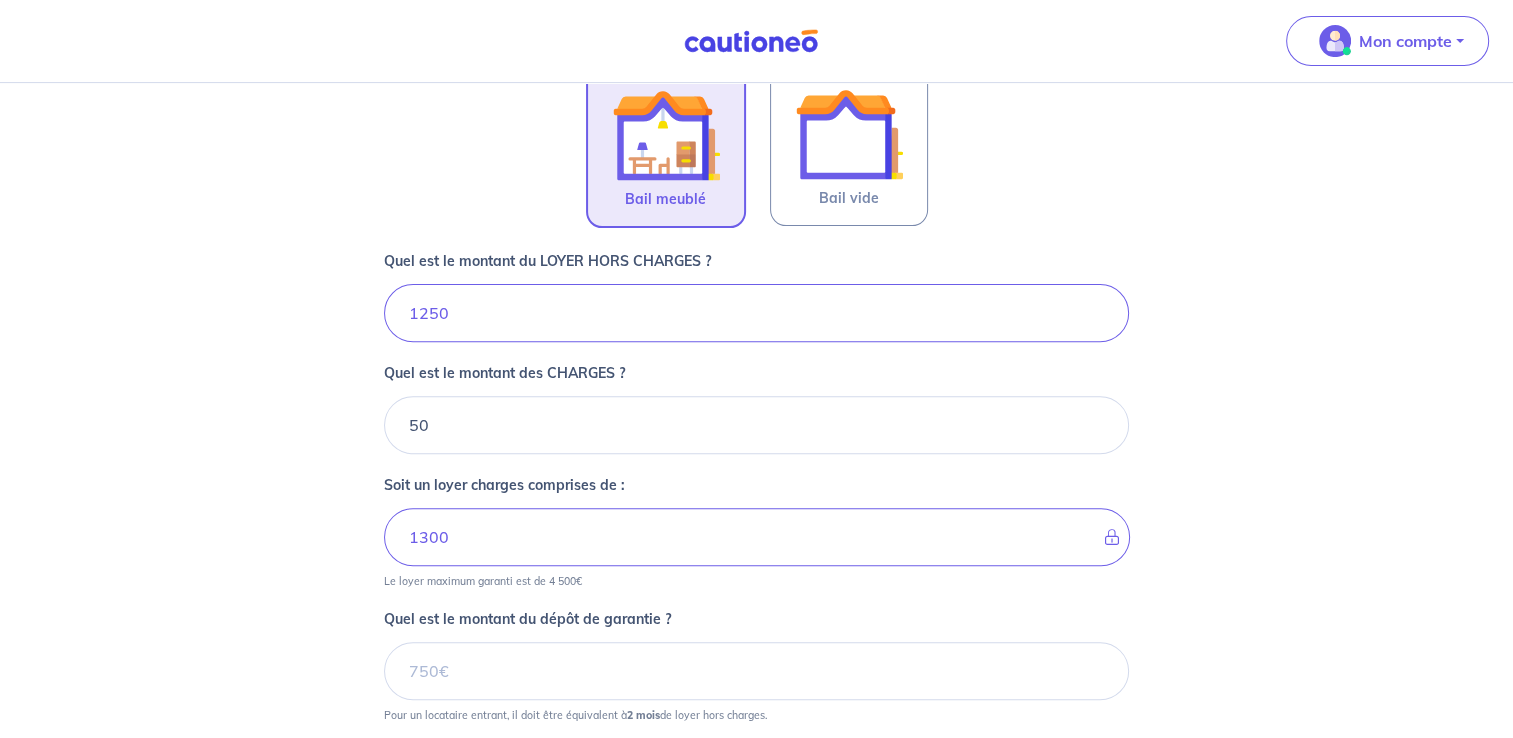 click on "Soit un loyer charges comprises de : 1300 Le loyer maximum garanti est de 4 500€" at bounding box center [756, 533] 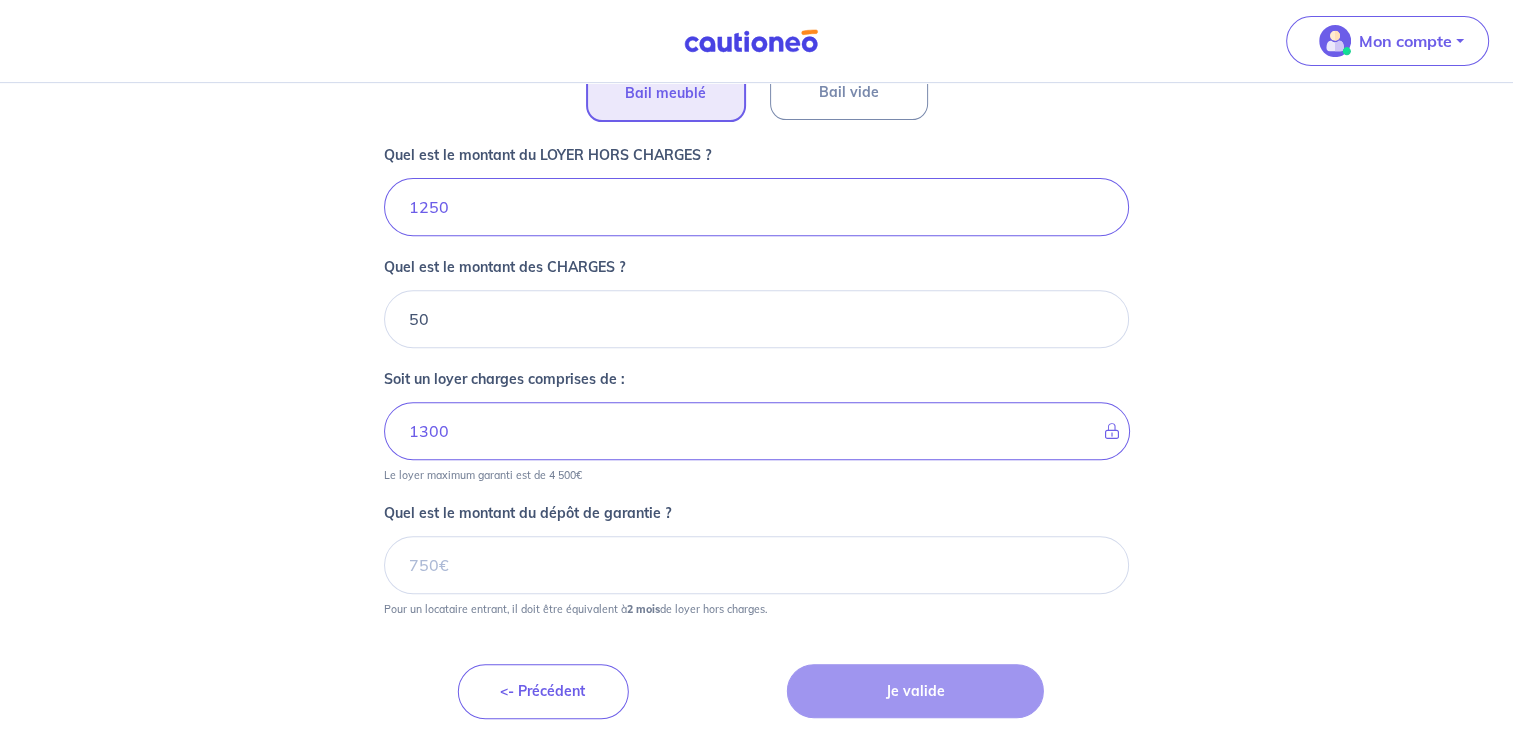 scroll, scrollTop: 753, scrollLeft: 0, axis: vertical 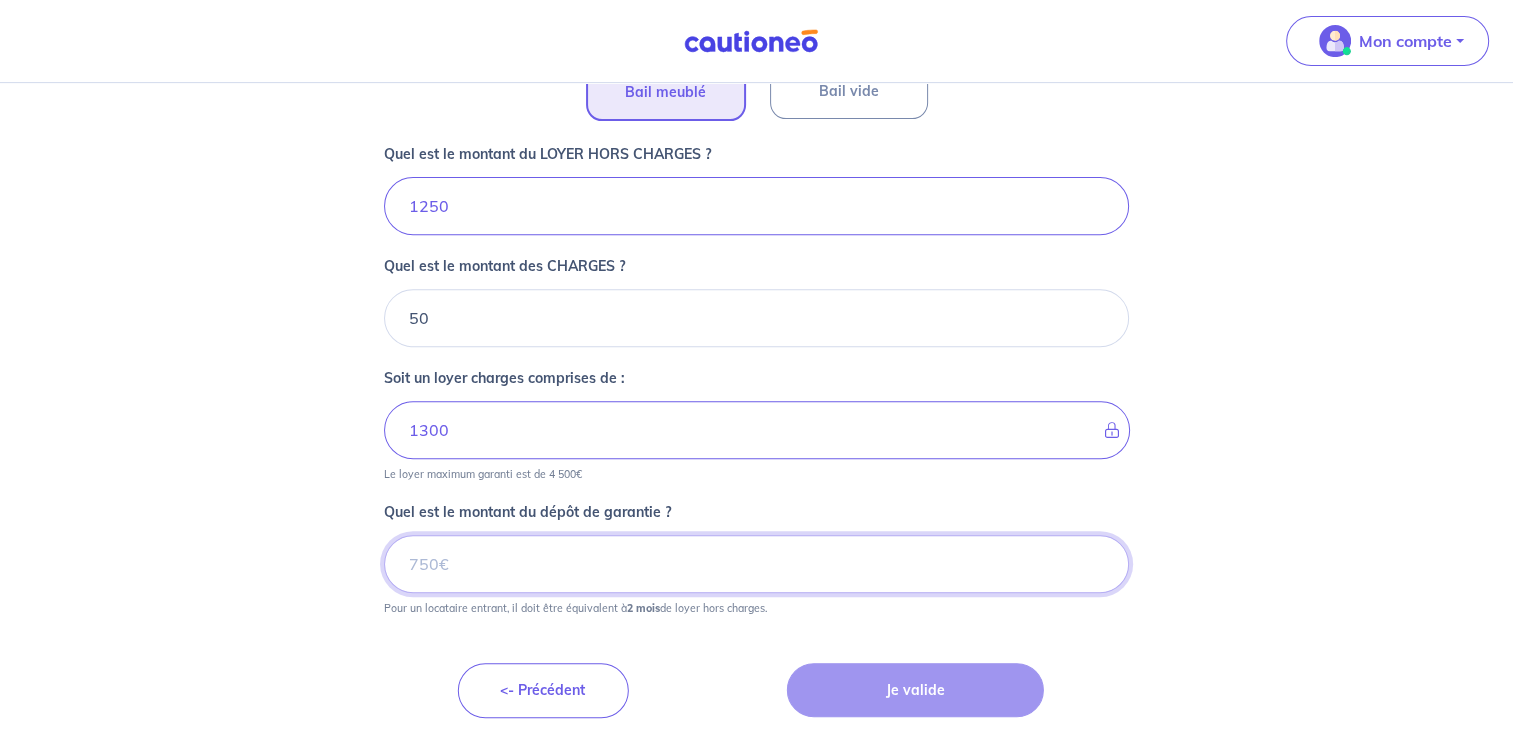 click on "Quel est le montant du dépôt de garantie ?" at bounding box center [756, 564] 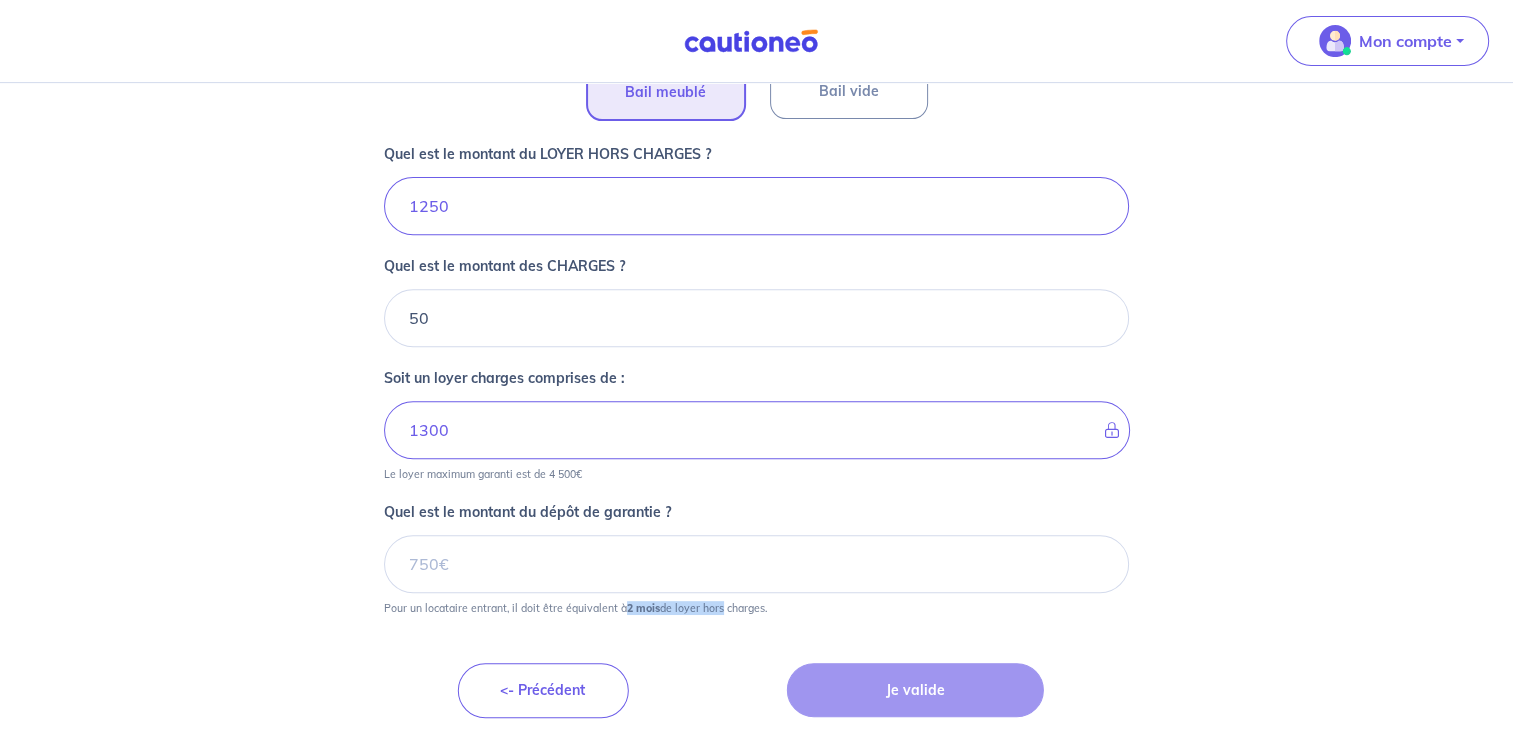 drag, startPoint x: 716, startPoint y: 603, endPoint x: 626, endPoint y: 606, distance: 90.04999 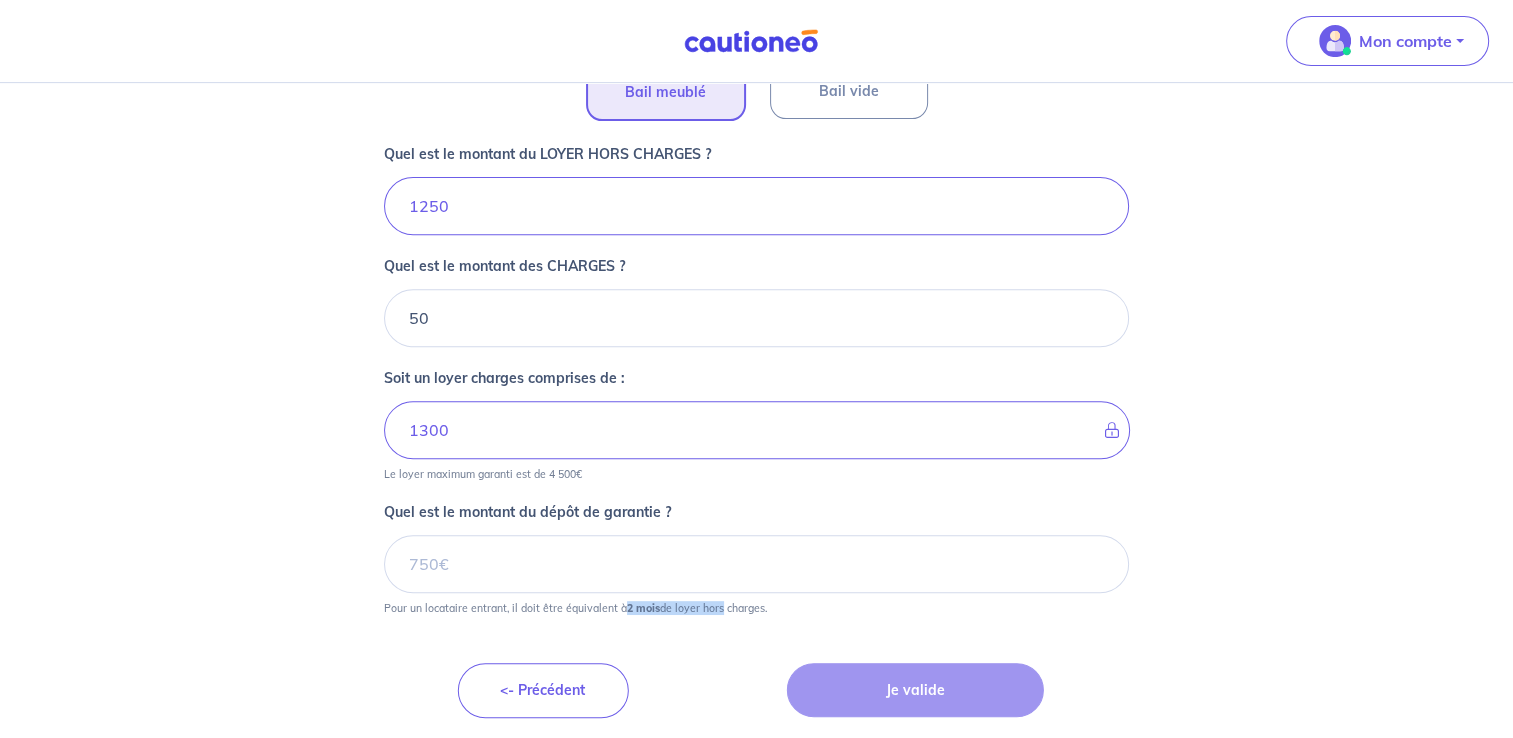 click on "Pour un locataire entrant, il doit être équivalent à  2 mois  de loyer hors charges." at bounding box center [575, 608] 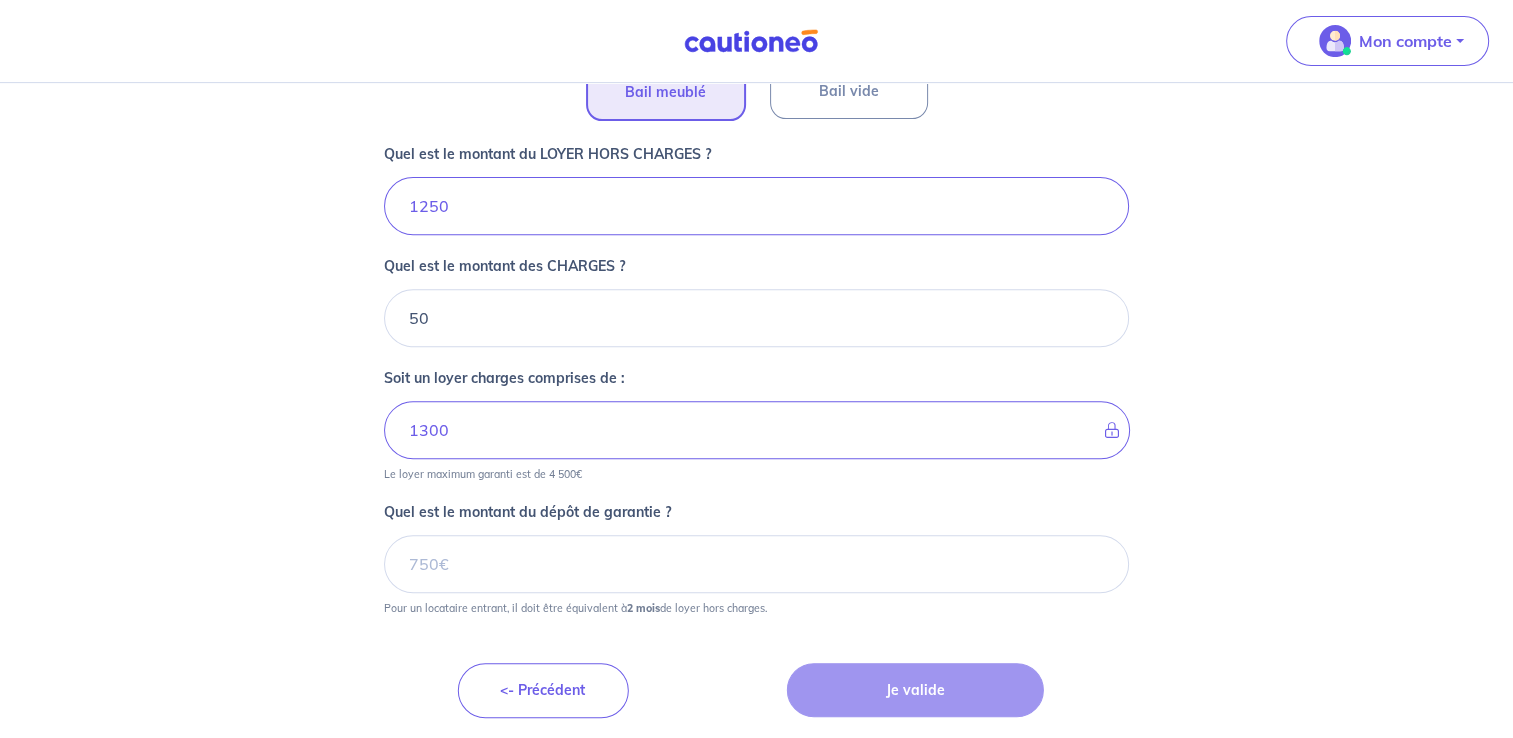 drag, startPoint x: 626, startPoint y: 606, endPoint x: 544, endPoint y: 529, distance: 112.48556 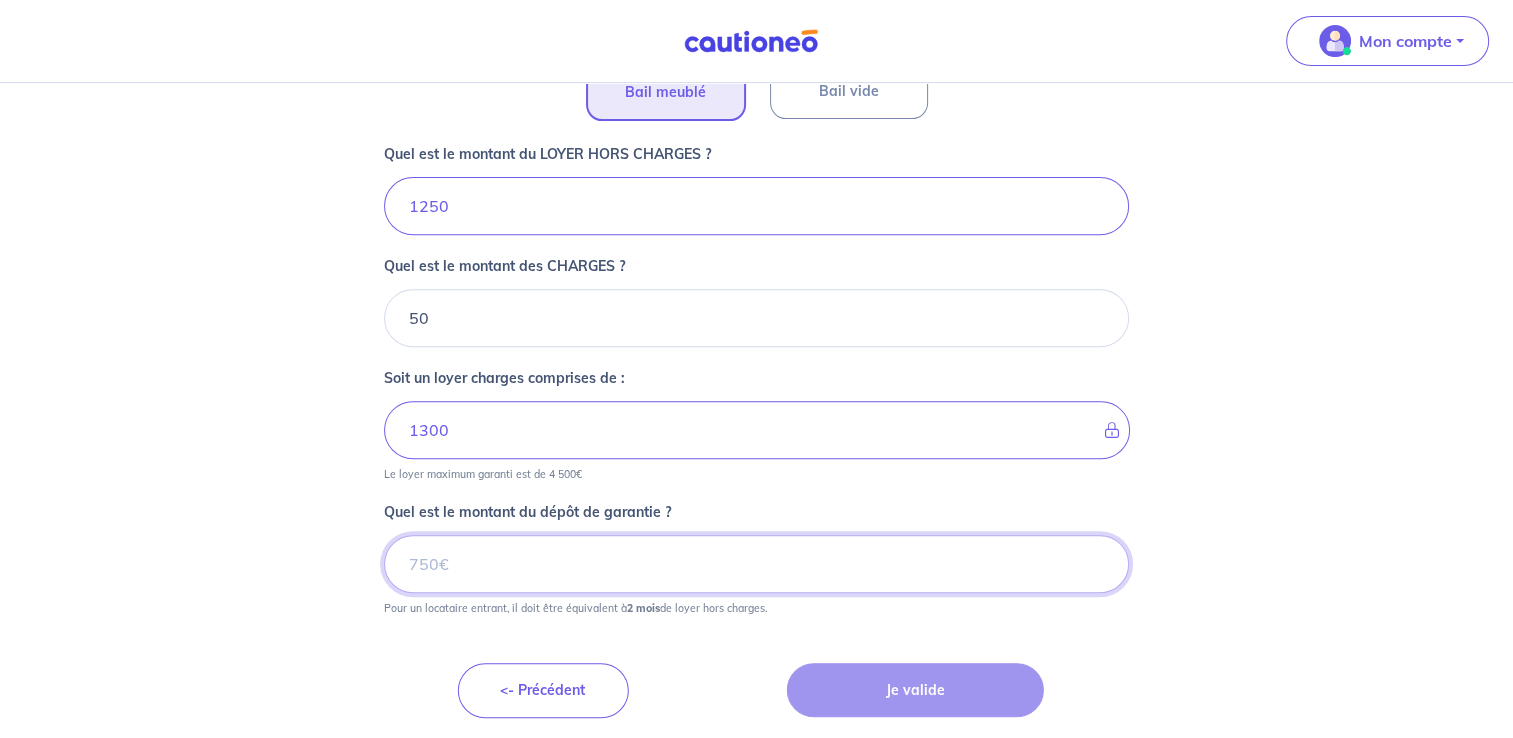 click on "Quel est le montant du dépôt de garantie ?" at bounding box center (756, 564) 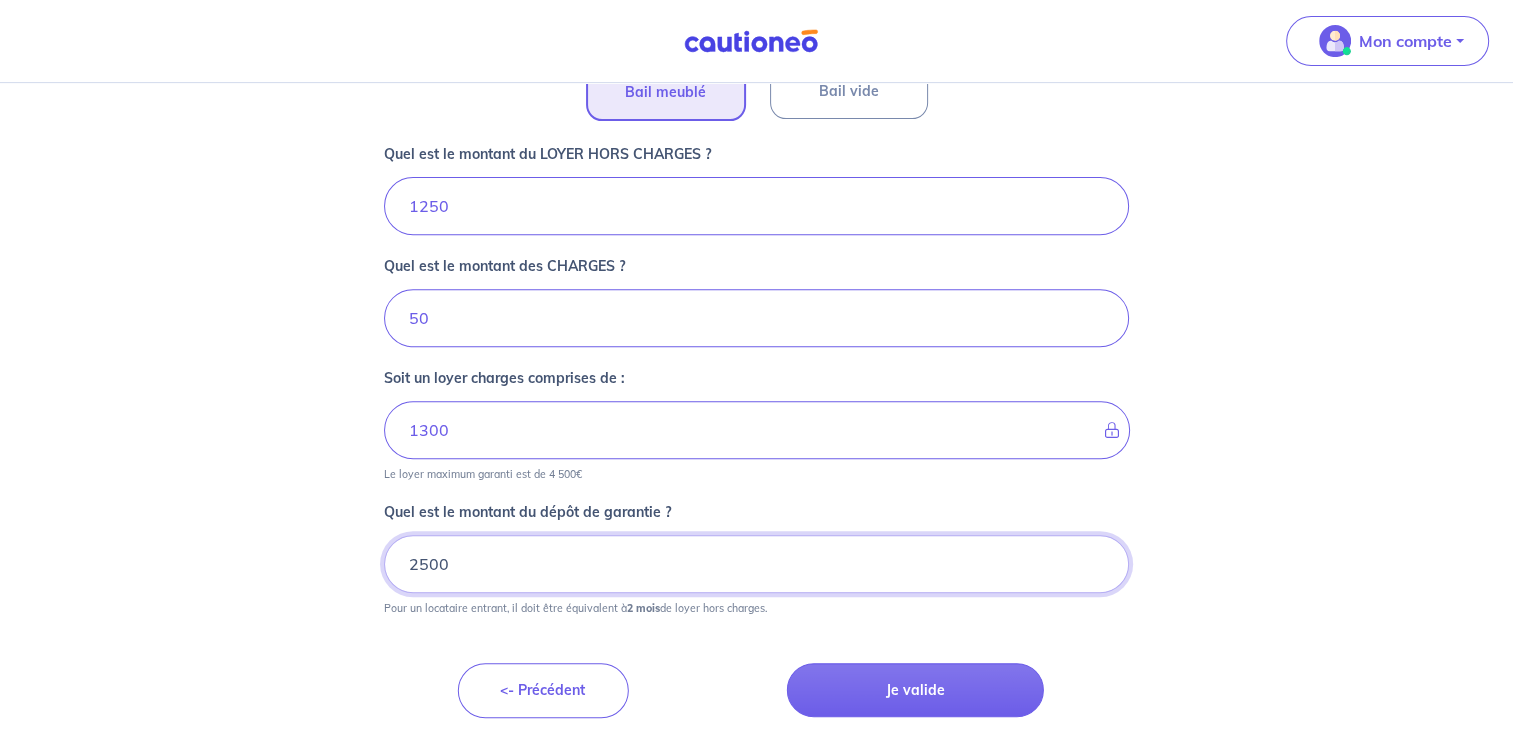 drag, startPoint x: 507, startPoint y: 536, endPoint x: 366, endPoint y: 537, distance: 141.00354 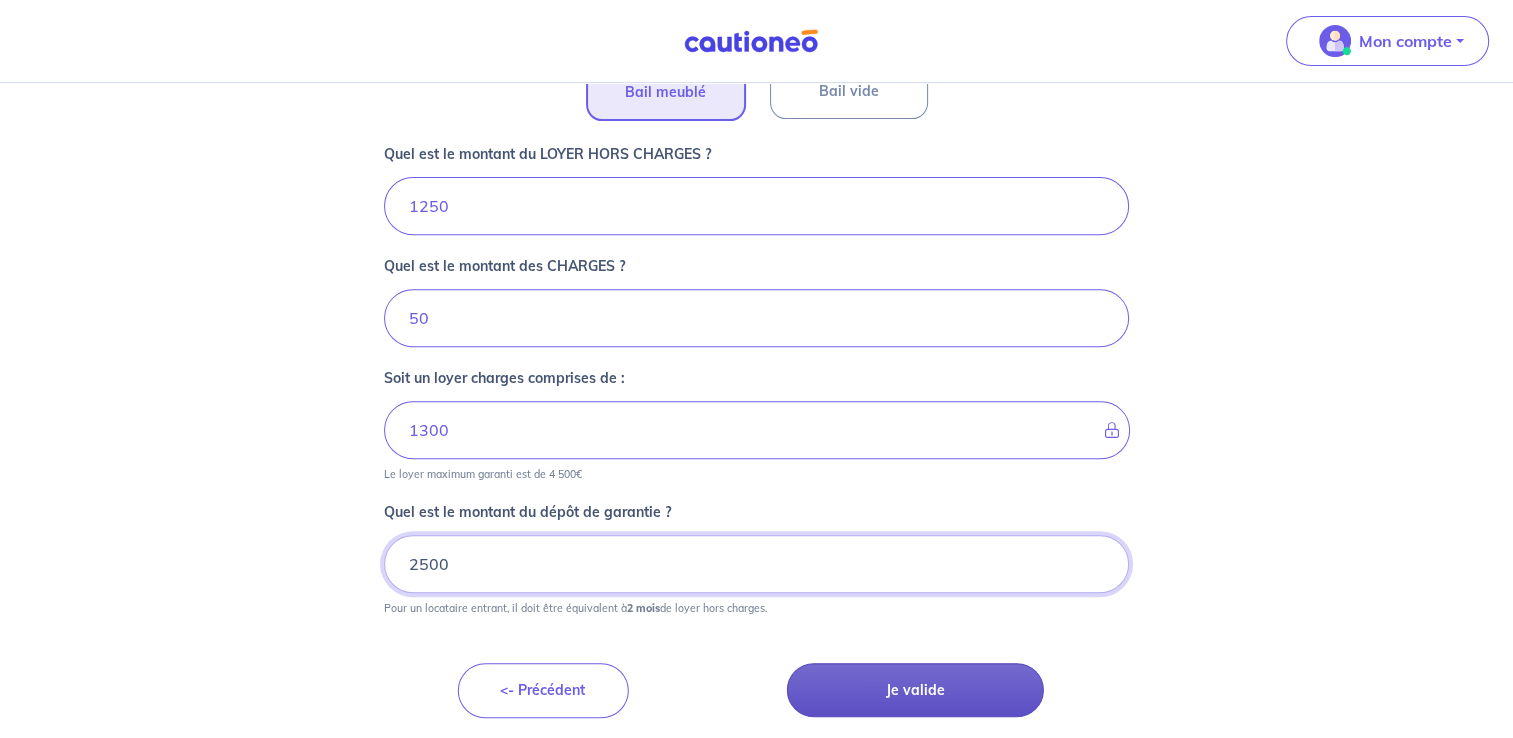 type on "2500" 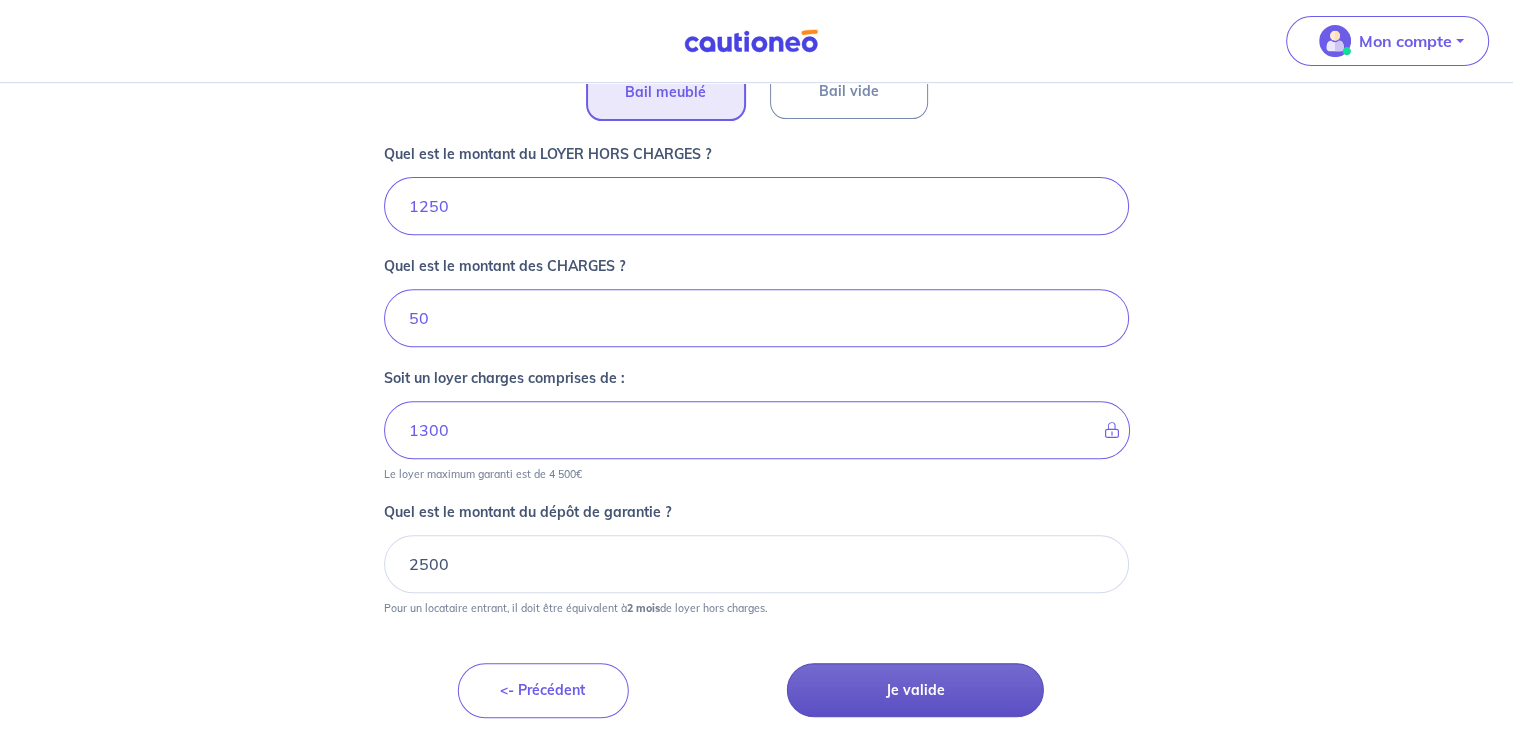 click on "Je valide" at bounding box center [915, 690] 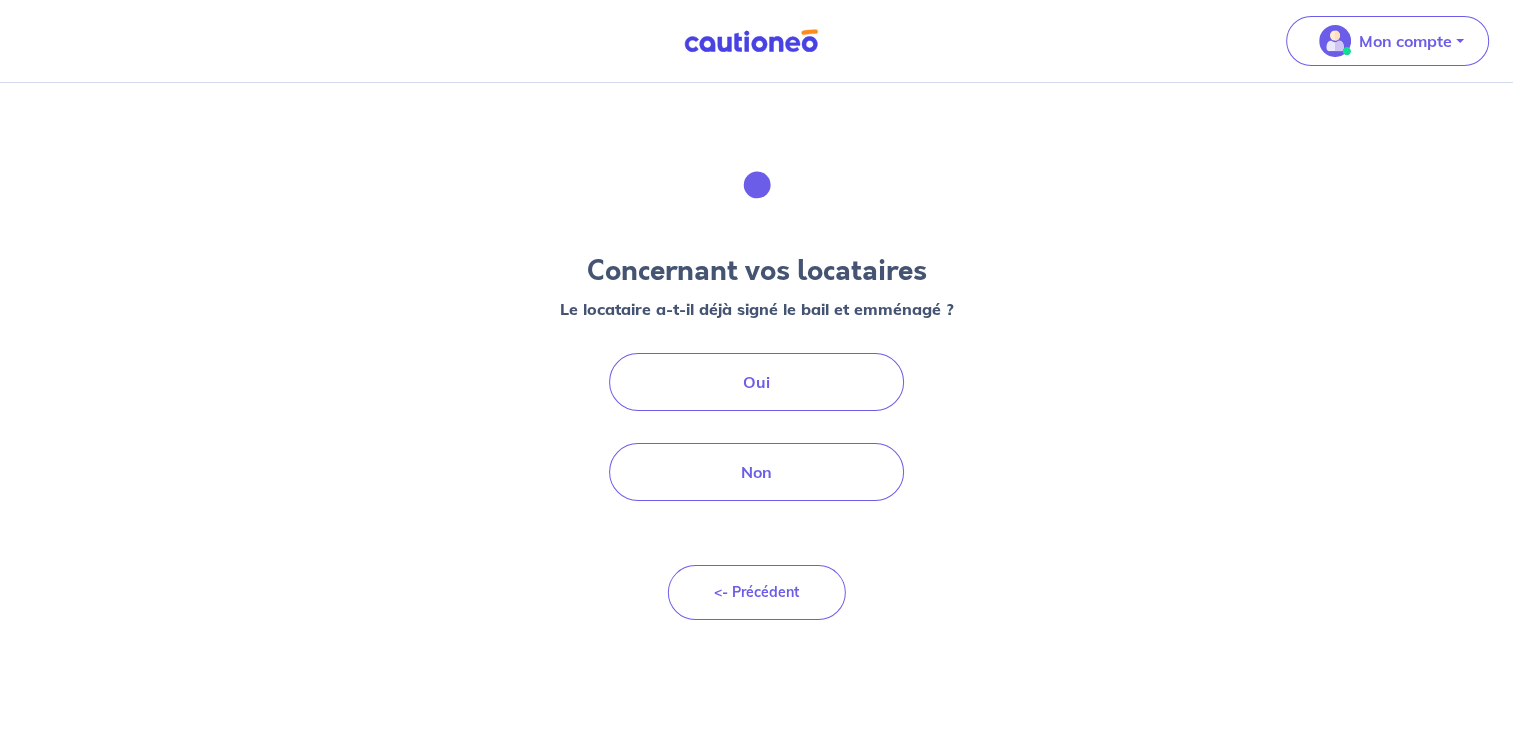 scroll, scrollTop: 0, scrollLeft: 0, axis: both 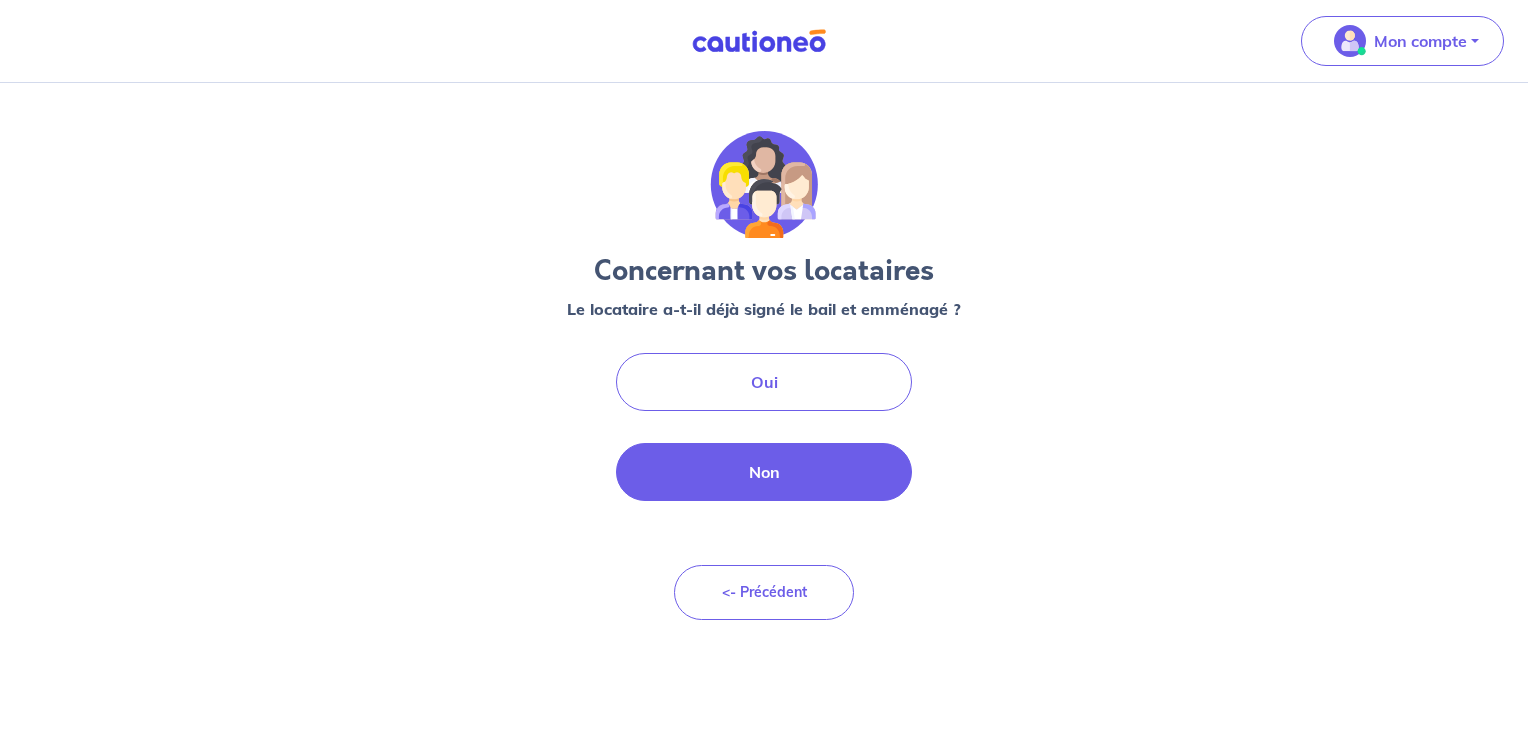 click on "Non" at bounding box center (764, 472) 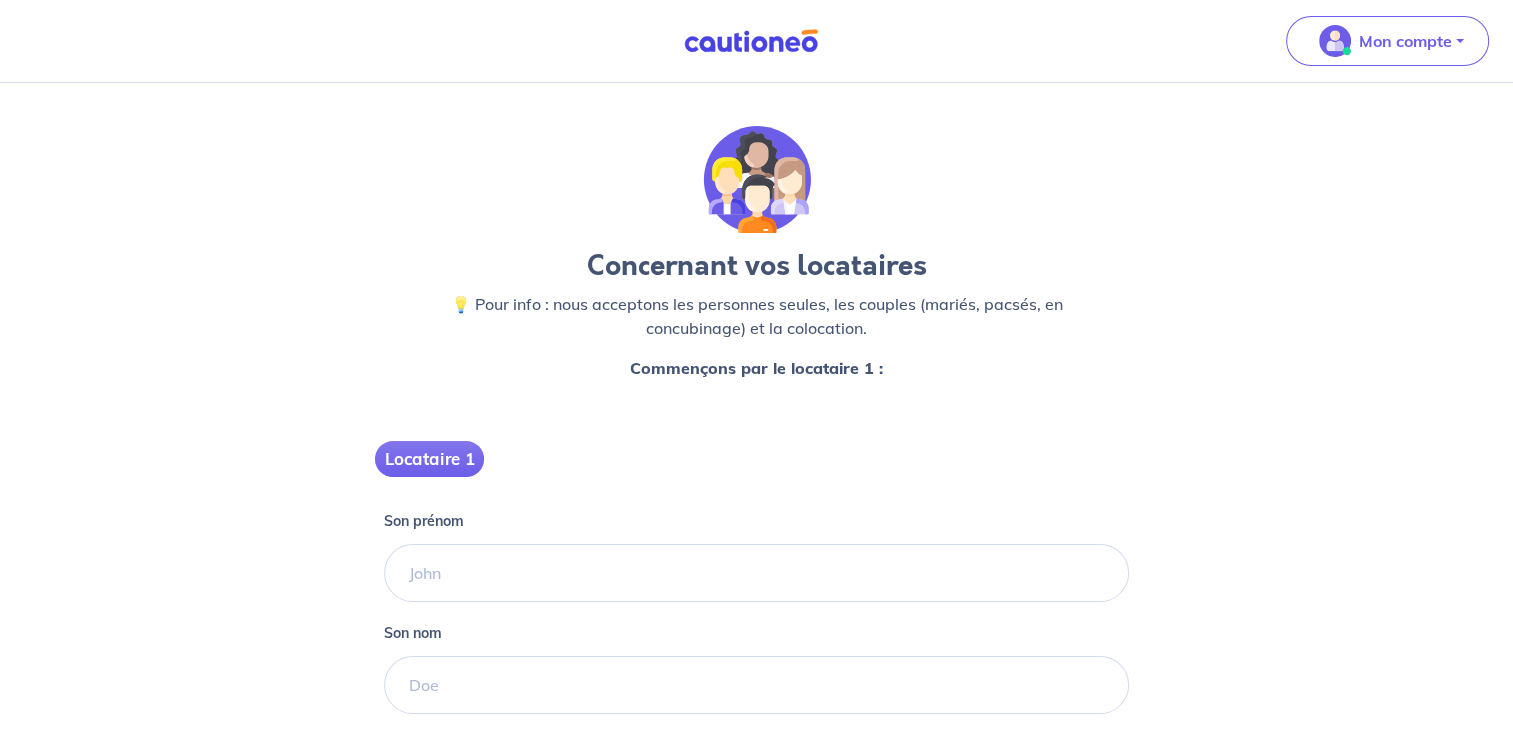scroll, scrollTop: 0, scrollLeft: 0, axis: both 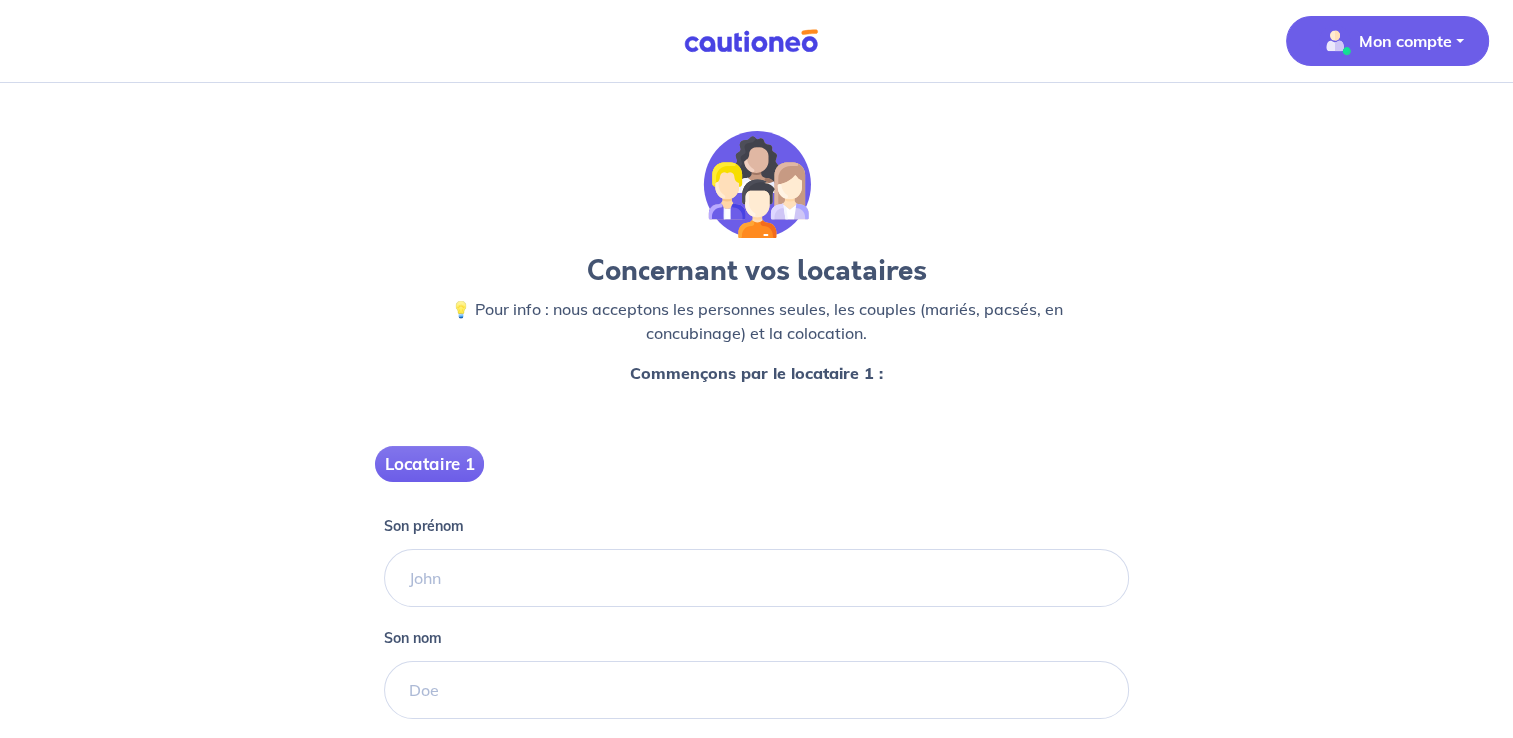 click on "Mon compte" at bounding box center (1381, 41) 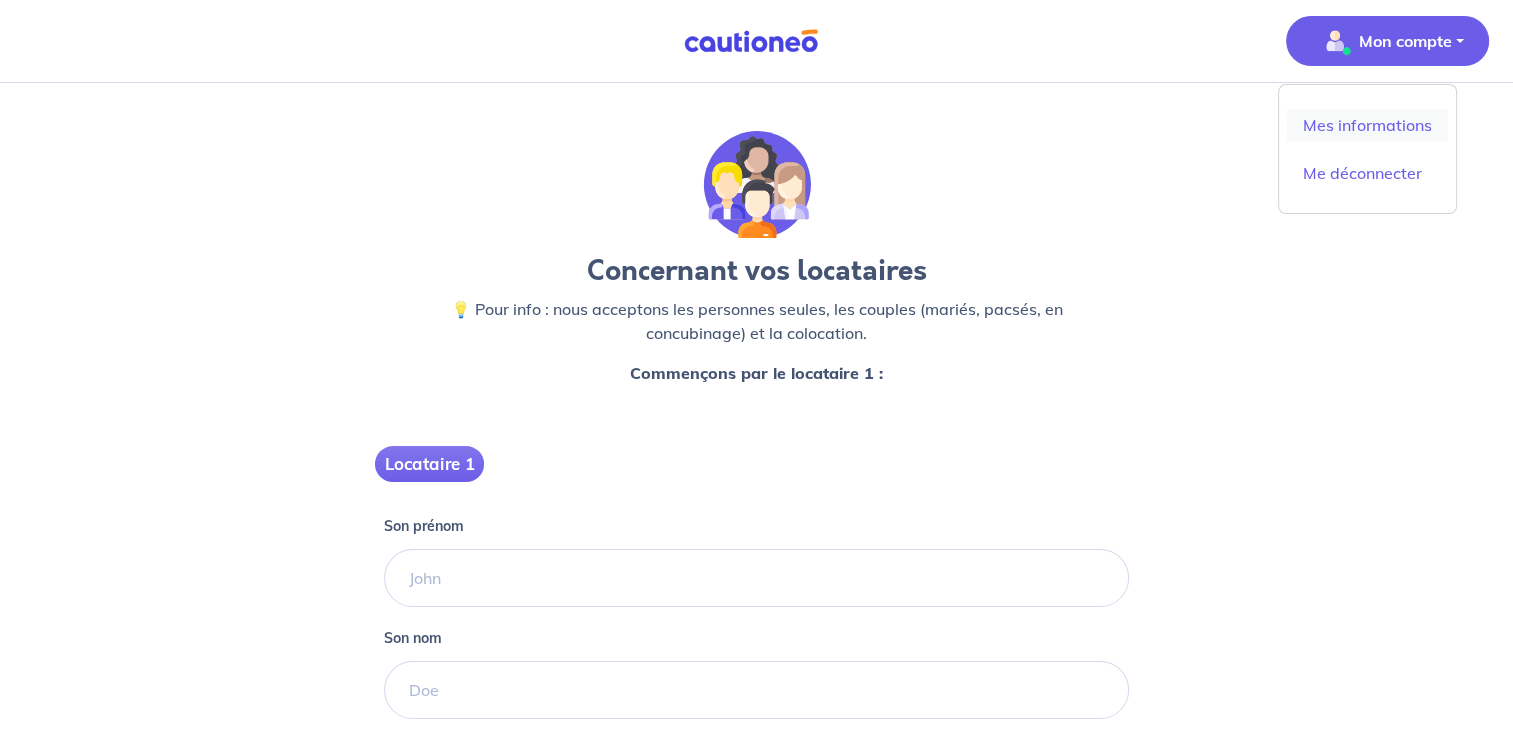 click on "Mes informations" at bounding box center (1367, 125) 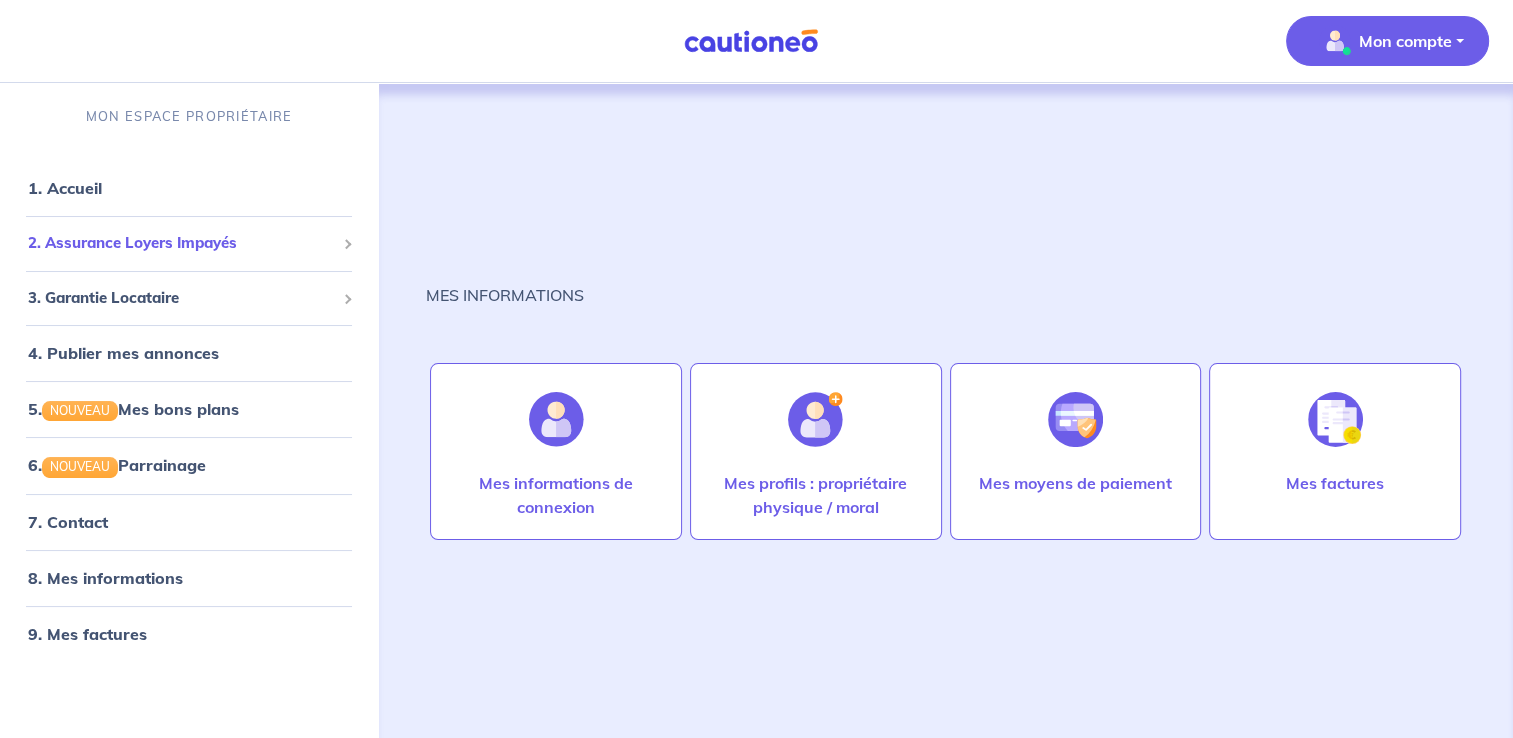 click on "2. Assurance Loyers Impayés" at bounding box center [181, 243] 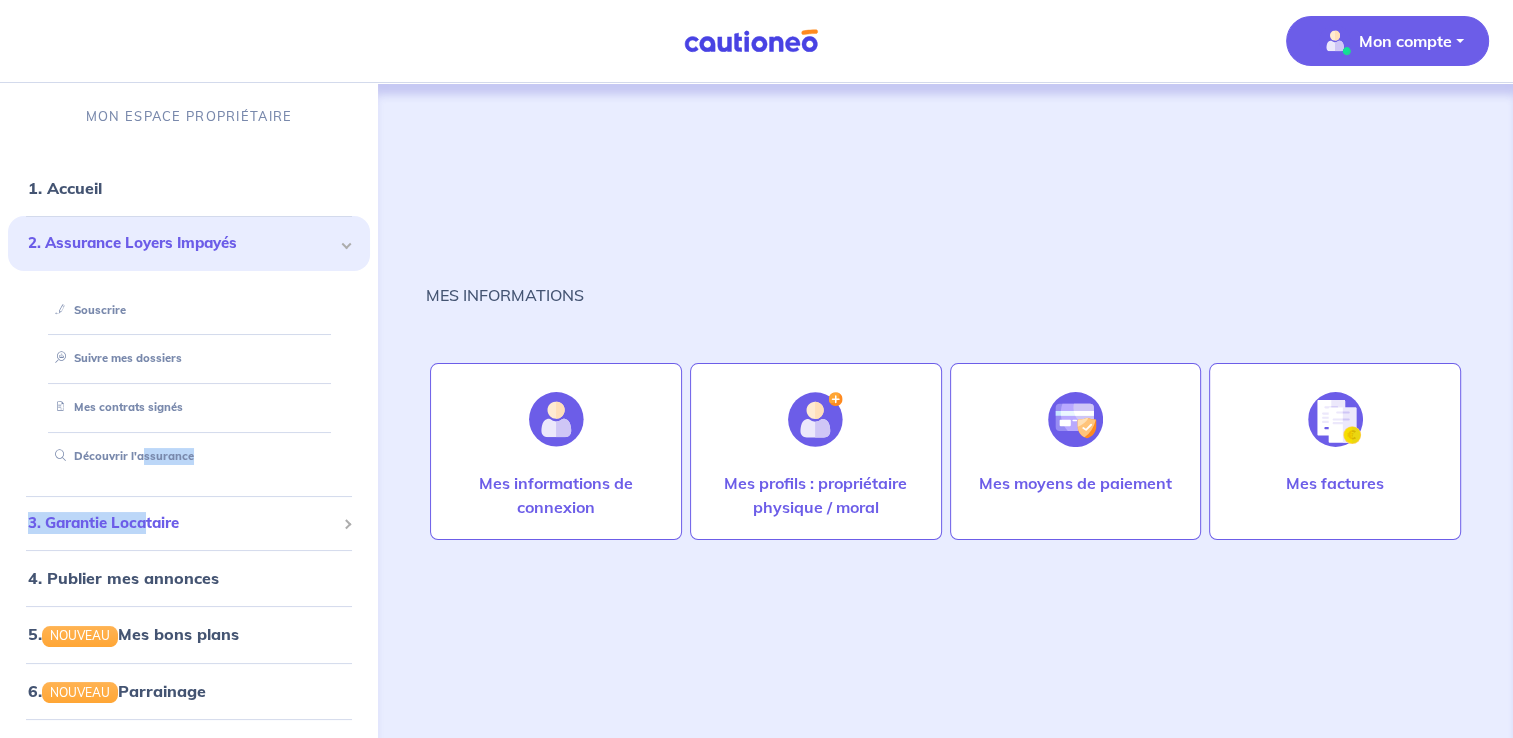 click on "1. Accueil 2. Assurance Loyers Impayés Souscrire Suivre mes dossiers Mes contrats signés [PERSON_NAME] l'assurance 3. Garantie Locataire Tester un dossier Suivre mes dossiers Valider un locataire Inviter un locataire Mes garanties signées Découvrir la garantie 4. Publier mes annonces 5.  NOUVEAU  Mes bons plans 6.  NOUVEAU  Parrainage 7. Contact 8. Mes informations 9. Mes factures" at bounding box center (189, 523) 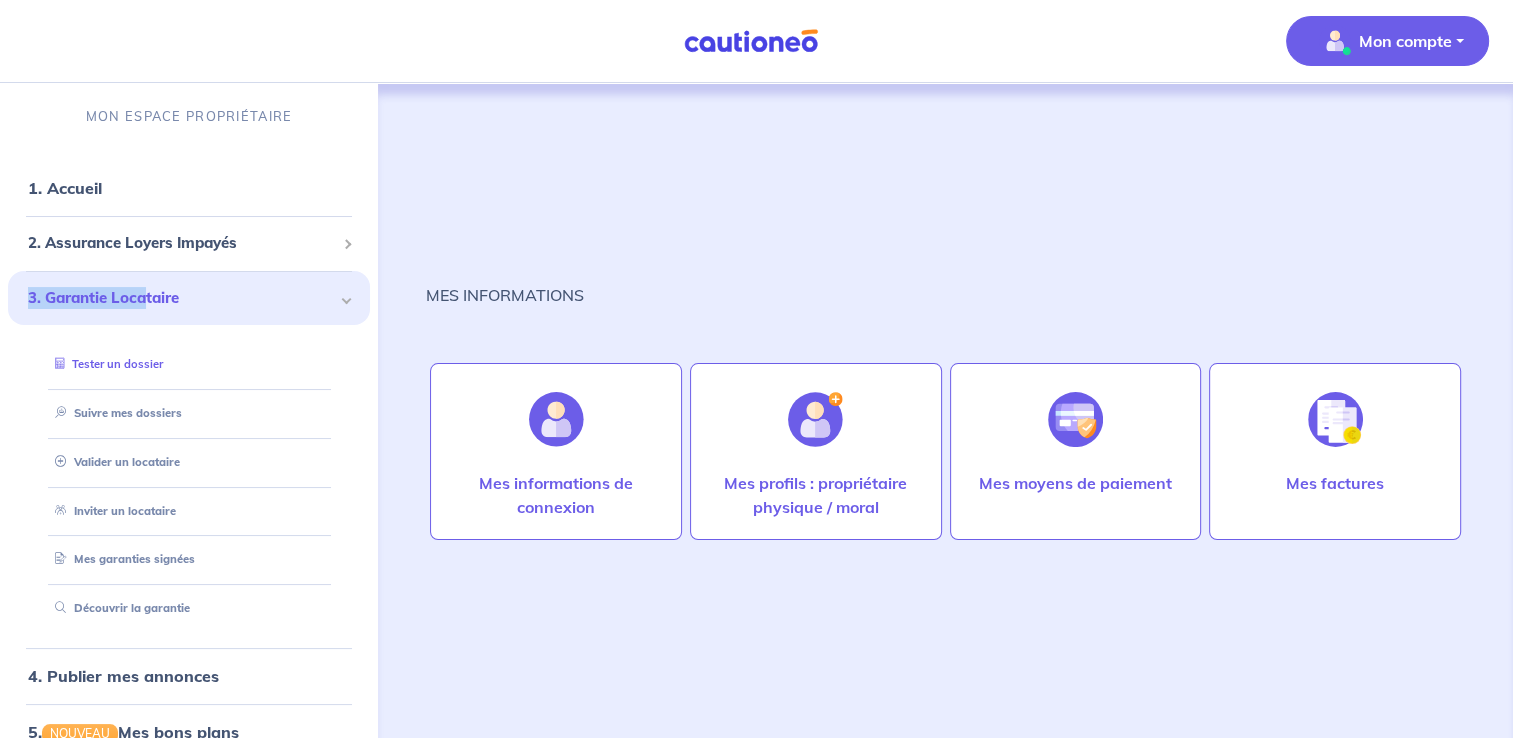 click on "Tester un dossier" at bounding box center (105, 364) 